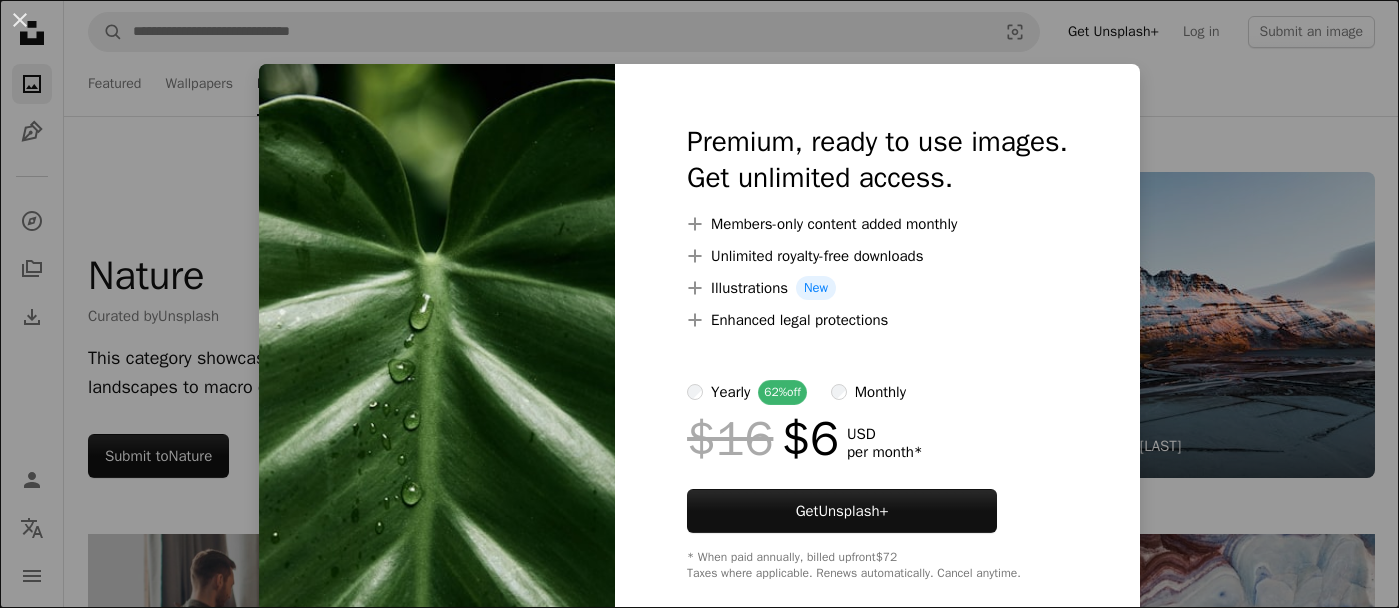 scroll, scrollTop: 672, scrollLeft: 0, axis: vertical 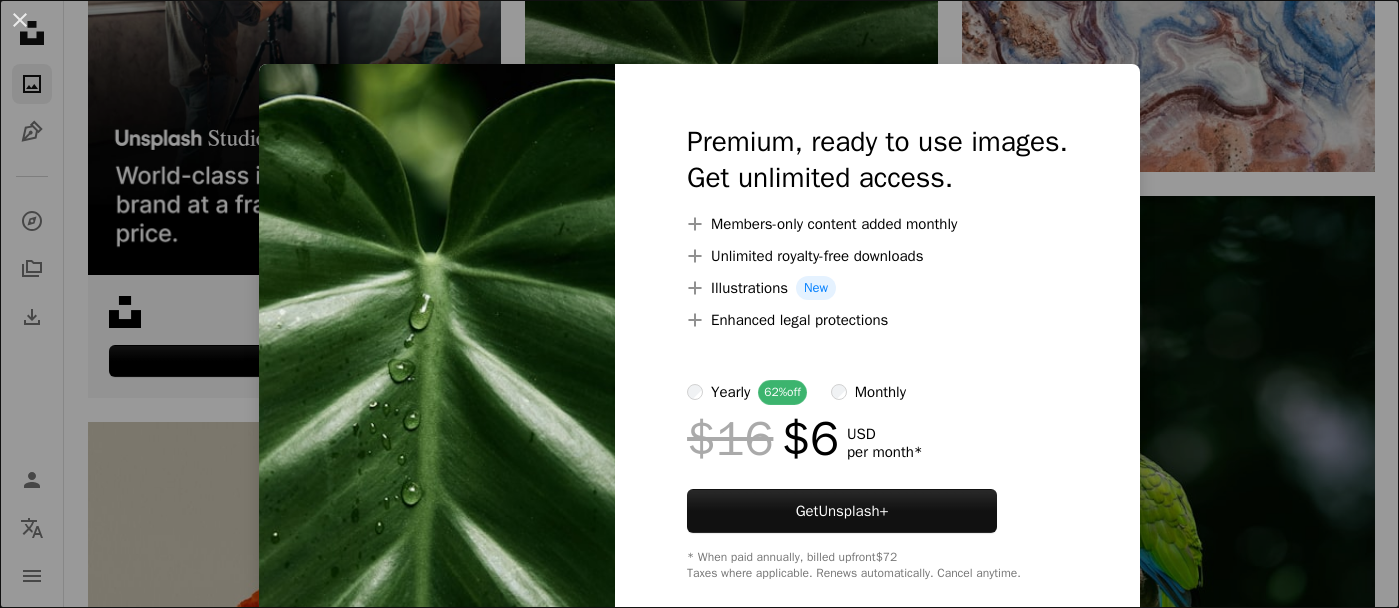 click on "An X shape Premium, ready to use images. Get unlimited access. A plus sign Members-only content added monthly A plus sign Unlimited royalty-free downloads A plus sign Illustrations  New A plus sign Enhanced legal protections yearly 62%  off monthly $16   $6 USD per month * Get  Unsplash+ * When paid annually, billed upfront  $72 Taxes where applicable. Renews automatically. Cancel anytime." at bounding box center [699, 304] 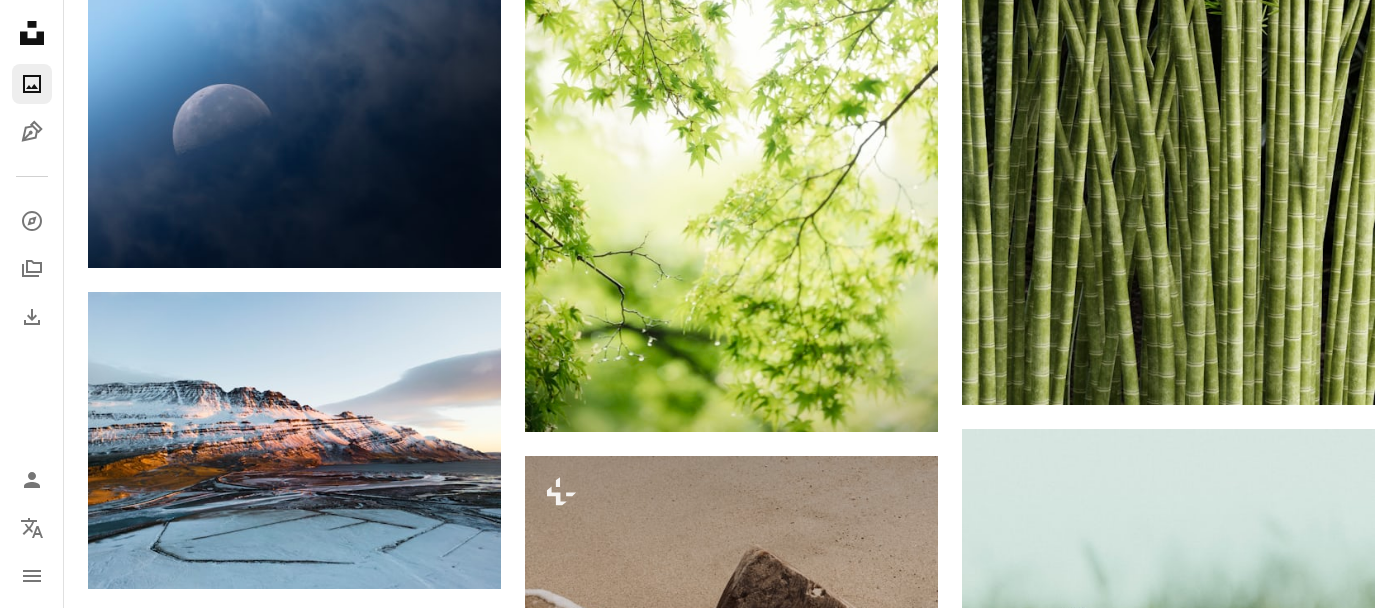 scroll, scrollTop: 1941, scrollLeft: 0, axis: vertical 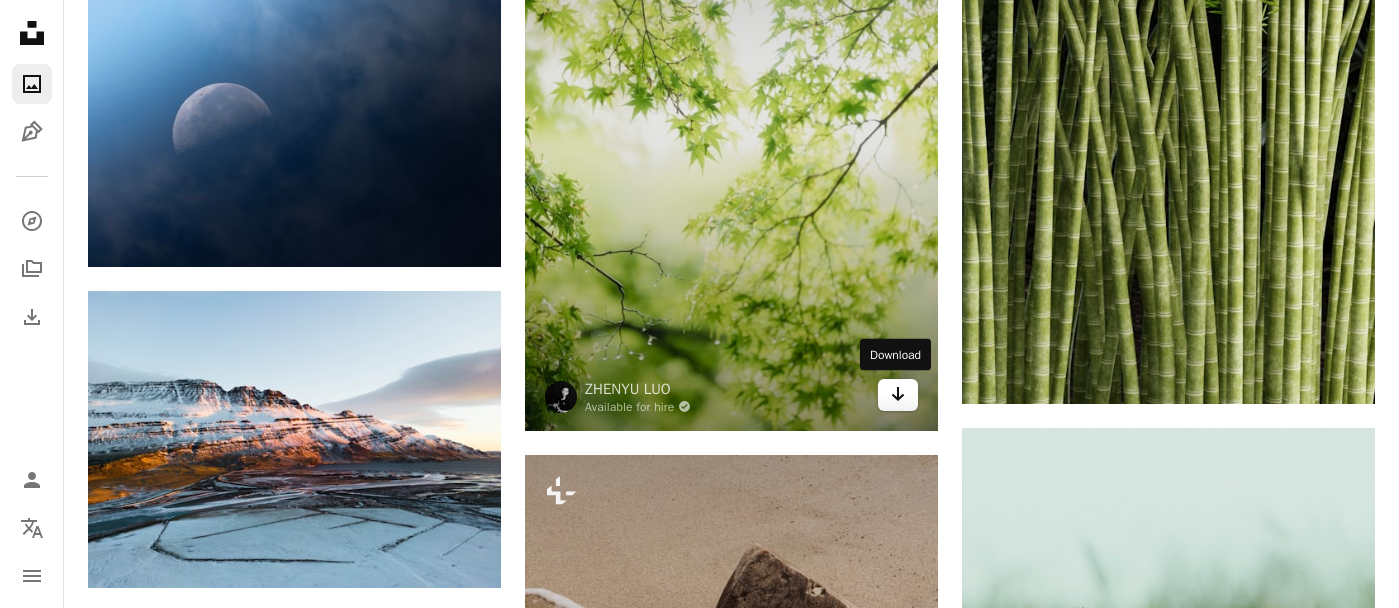 click on "Arrow pointing down" 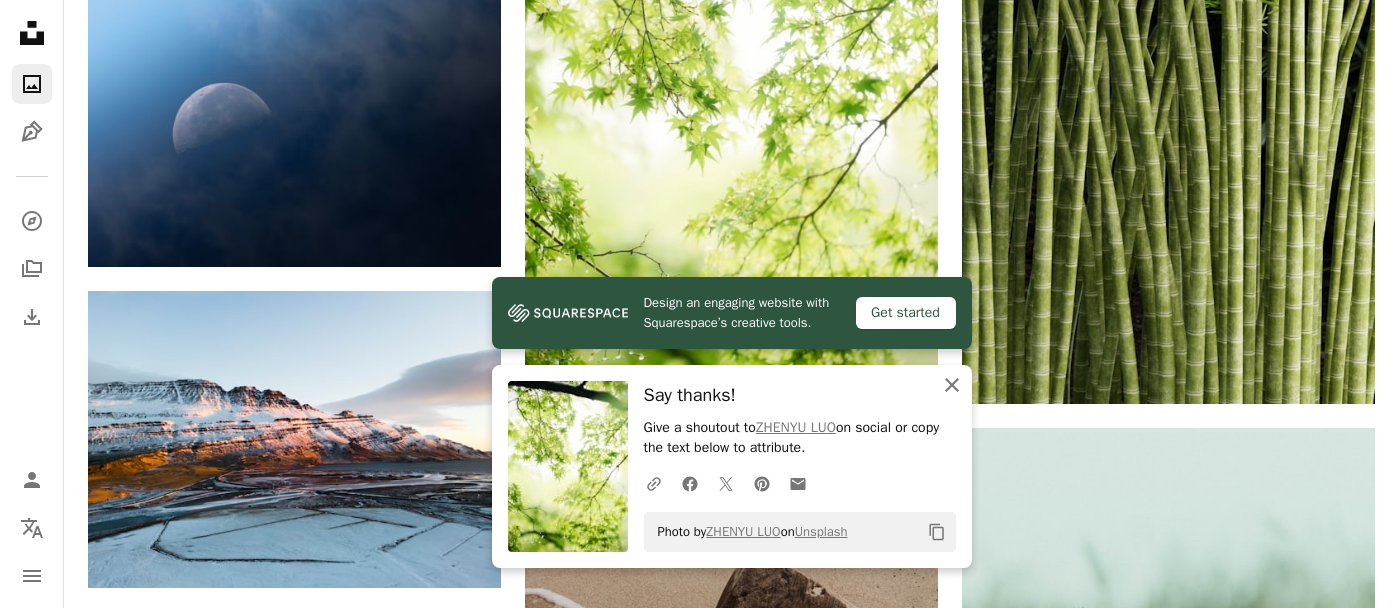 click 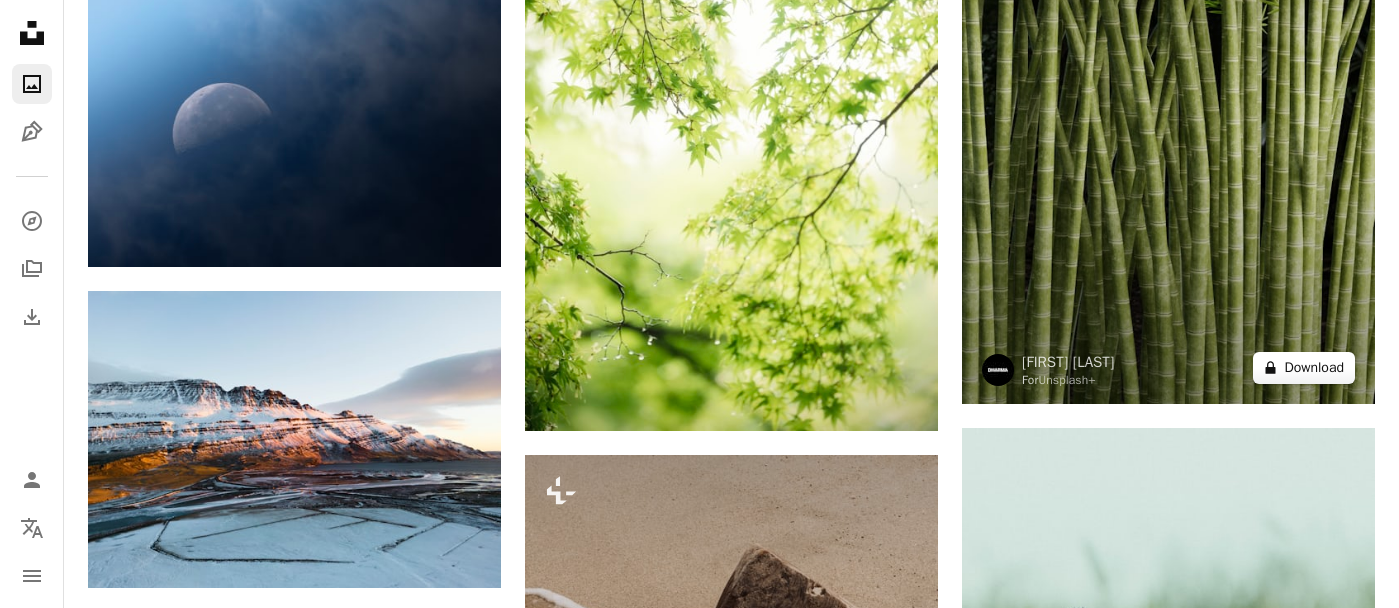click on "A lock Download" at bounding box center [1304, 368] 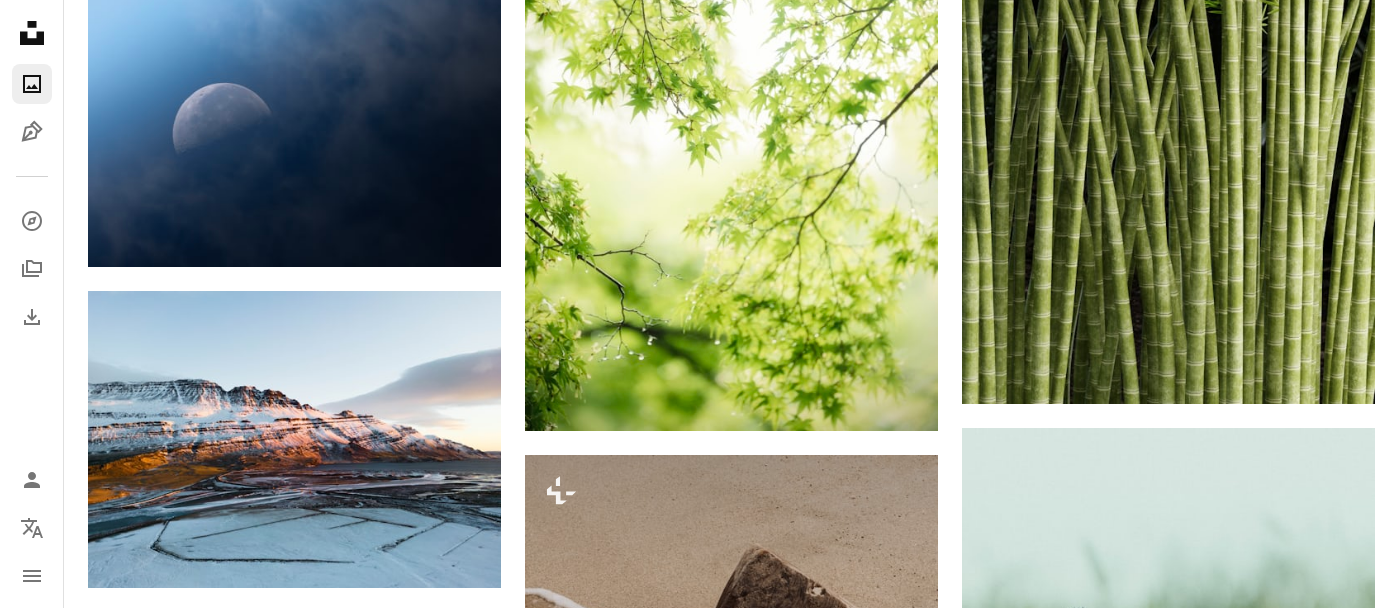 click on "An X shape Premium, ready to use images. Get unlimited access. A plus sign Members-only content added monthly A plus sign Unlimited royalty-free downloads A plus sign Illustrations  New A plus sign Enhanced legal protections yearly 62%  off monthly $16   $6 USD per month * Get  Unsplash+ * When paid annually, billed upfront  $72 Taxes where applicable. Renews automatically. Cancel anytime." at bounding box center (699, 3052) 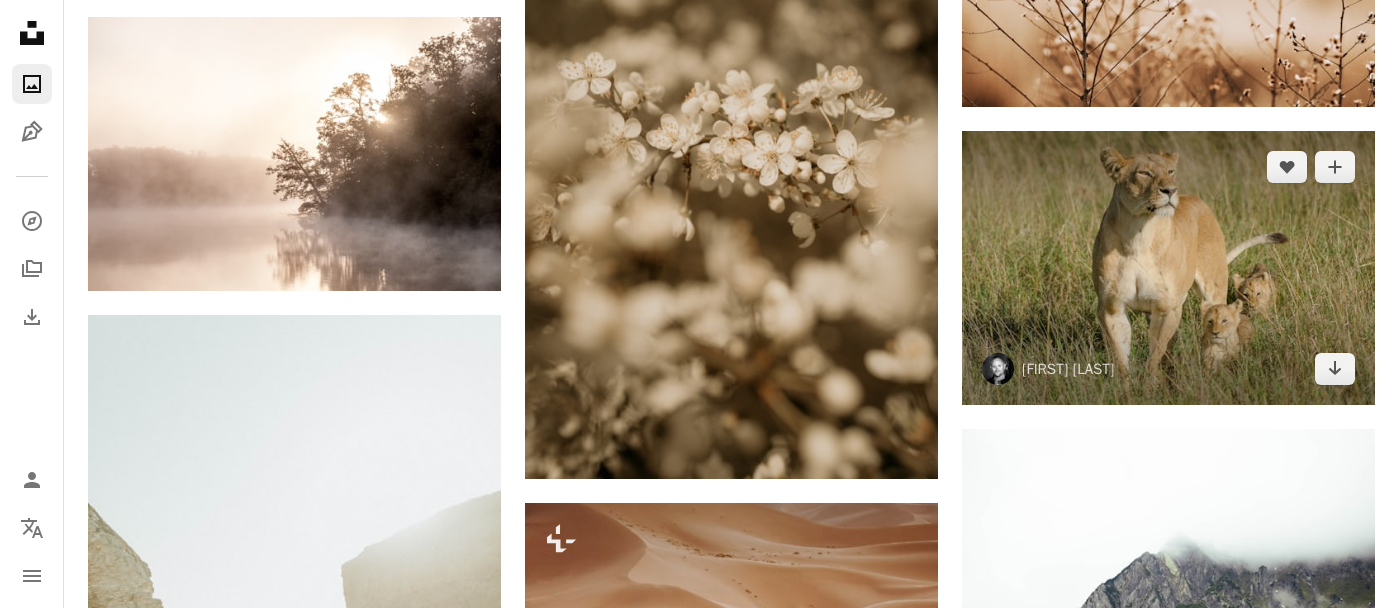 scroll, scrollTop: 3213, scrollLeft: 0, axis: vertical 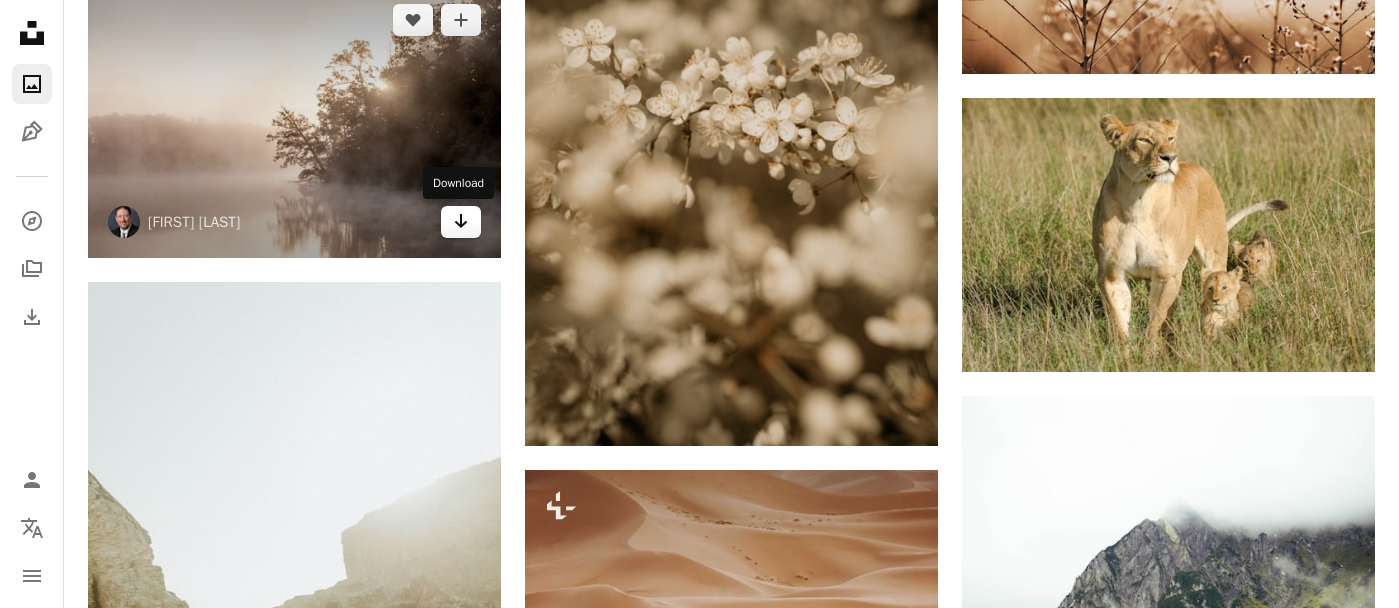 click 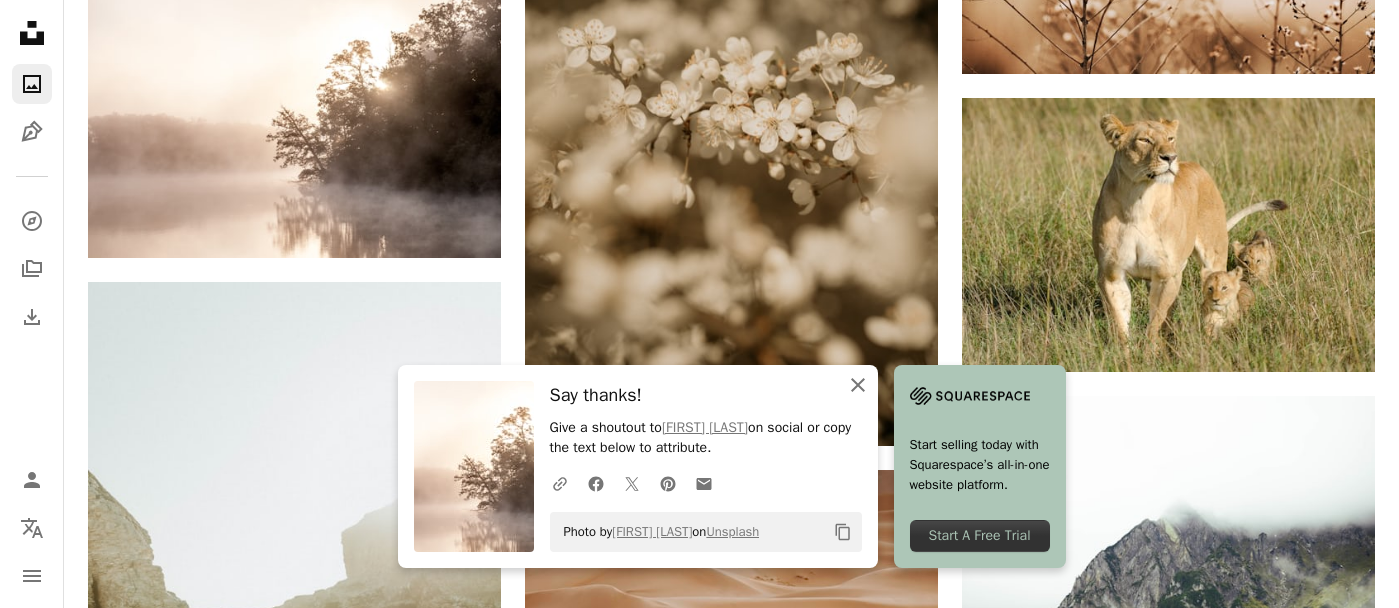 click 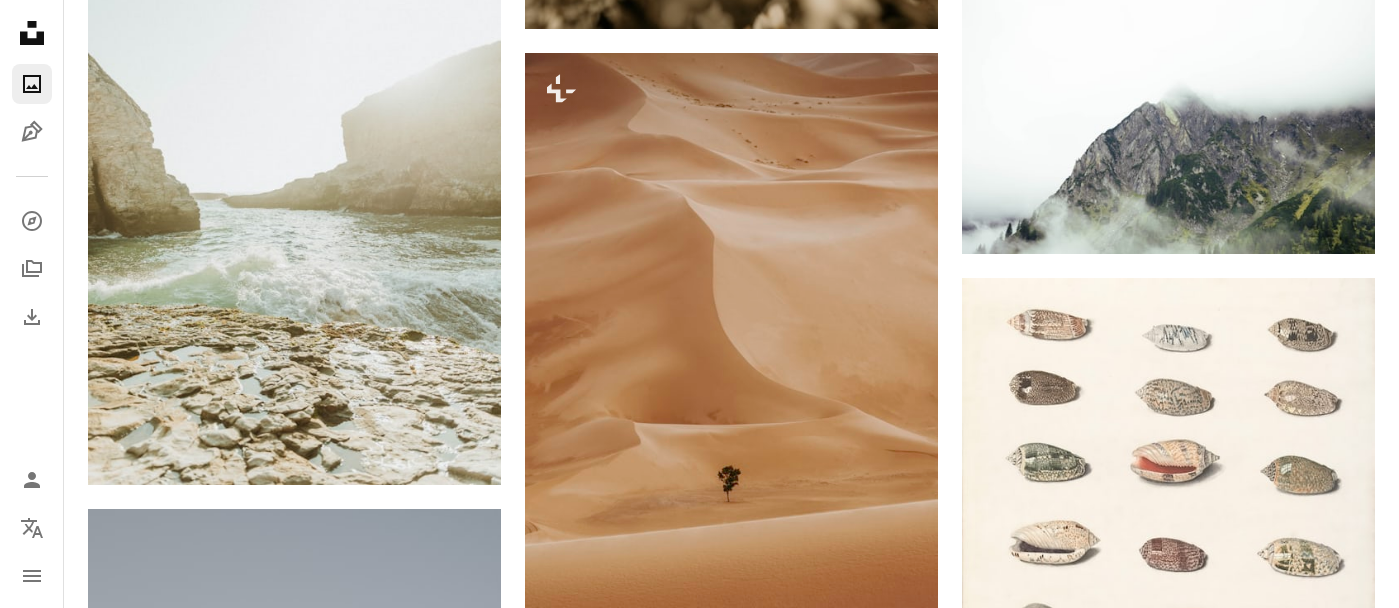 scroll, scrollTop: 3648, scrollLeft: 0, axis: vertical 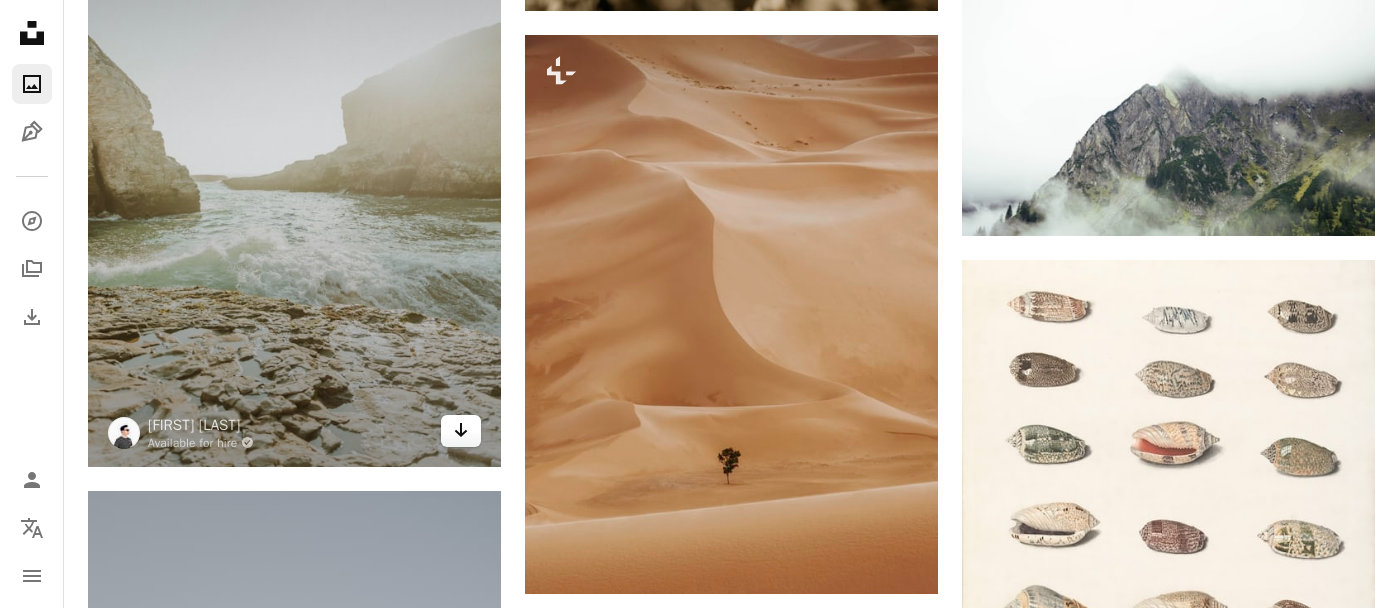 click on "Arrow pointing down" 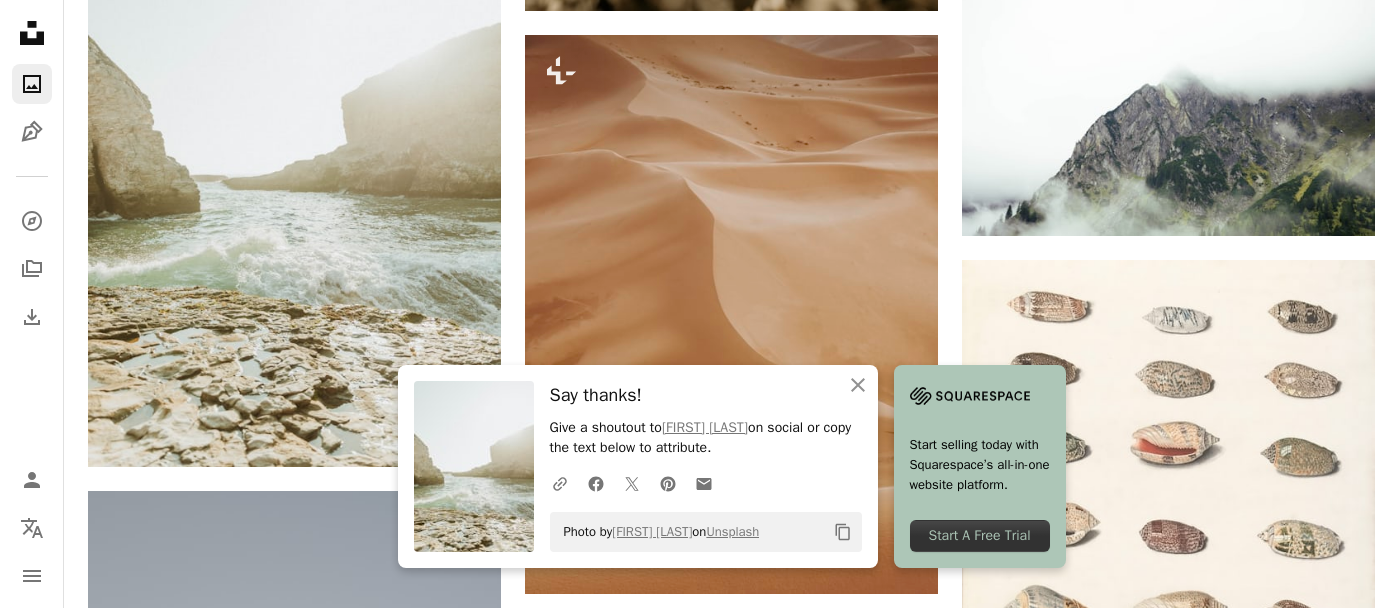 click on "[FIRST] [LAST]" at bounding box center (1168, 360) 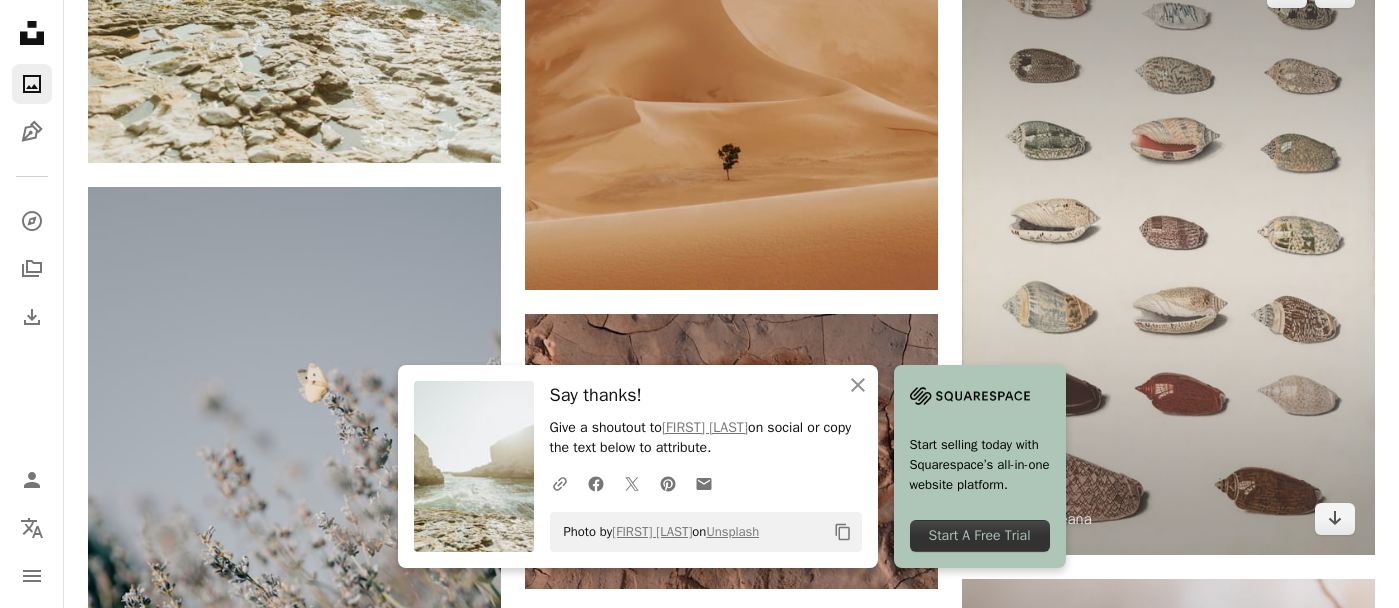 scroll, scrollTop: 4041, scrollLeft: 0, axis: vertical 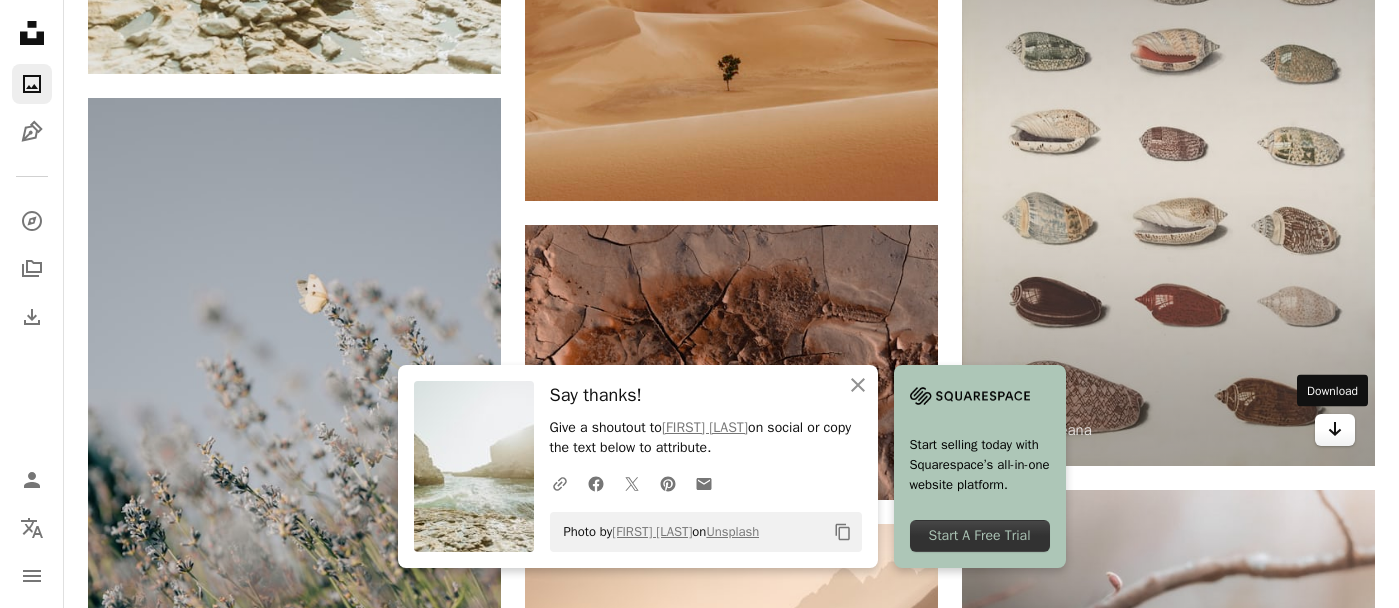 click on "Arrow pointing down" at bounding box center (1335, 430) 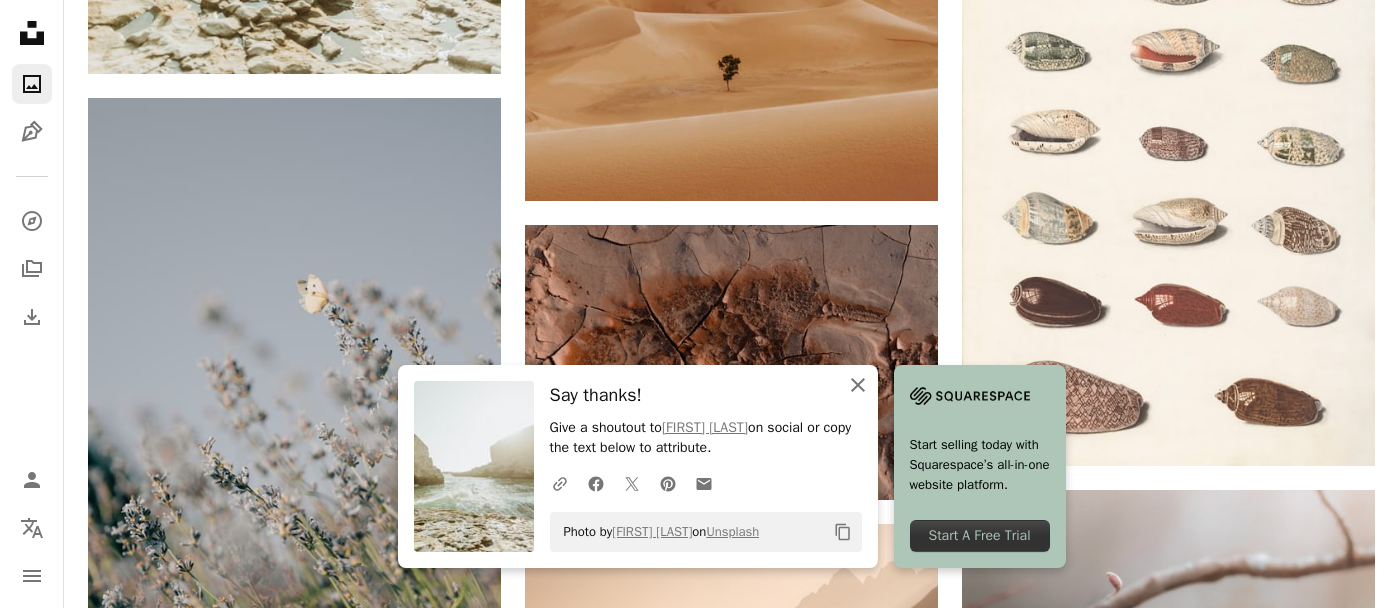 click on "An X shape" 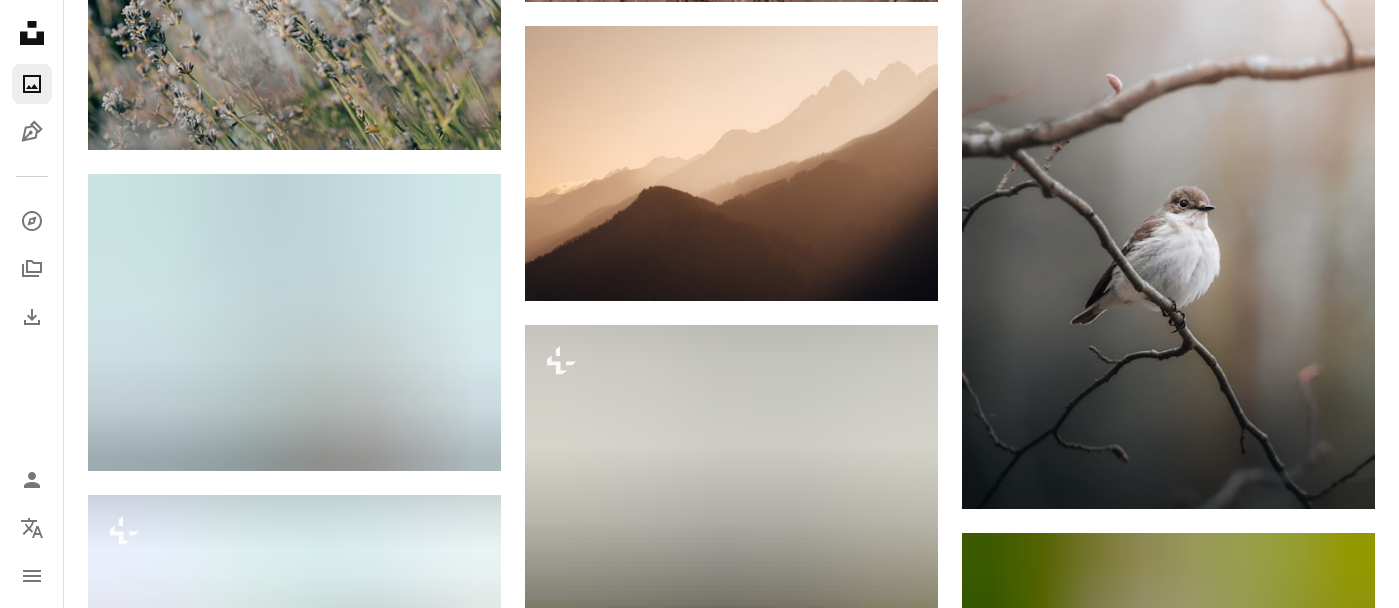 scroll, scrollTop: 4541, scrollLeft: 0, axis: vertical 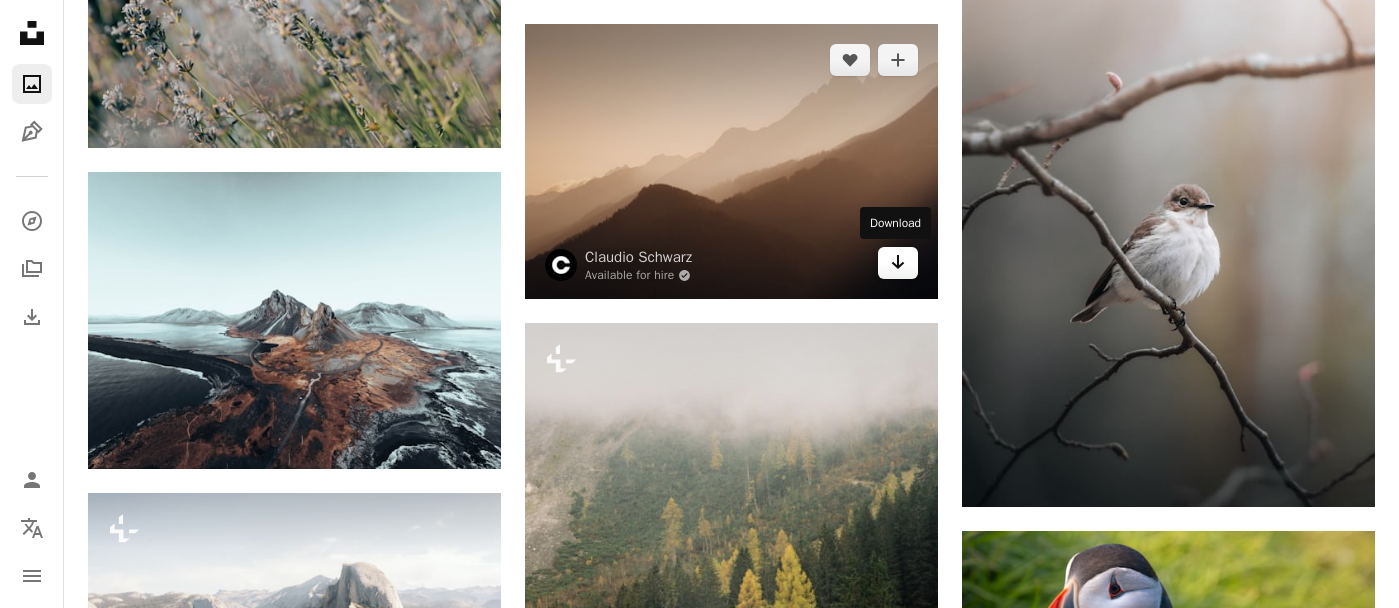 click on "Arrow pointing down" 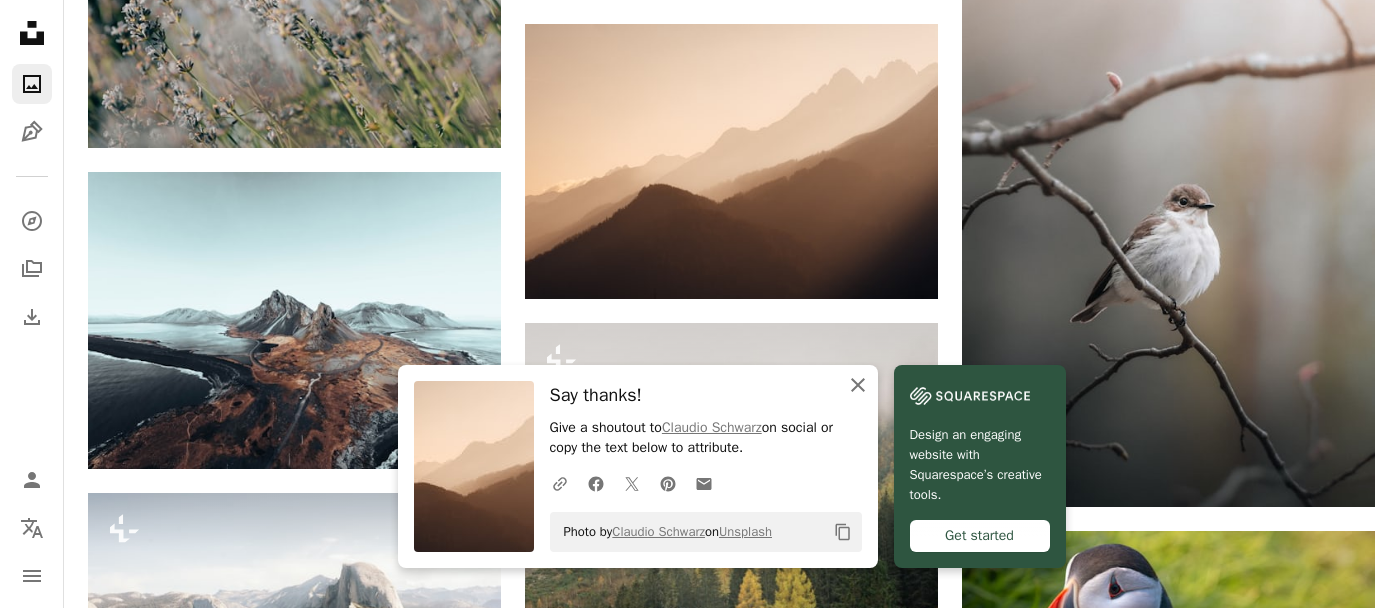 click on "An X shape" 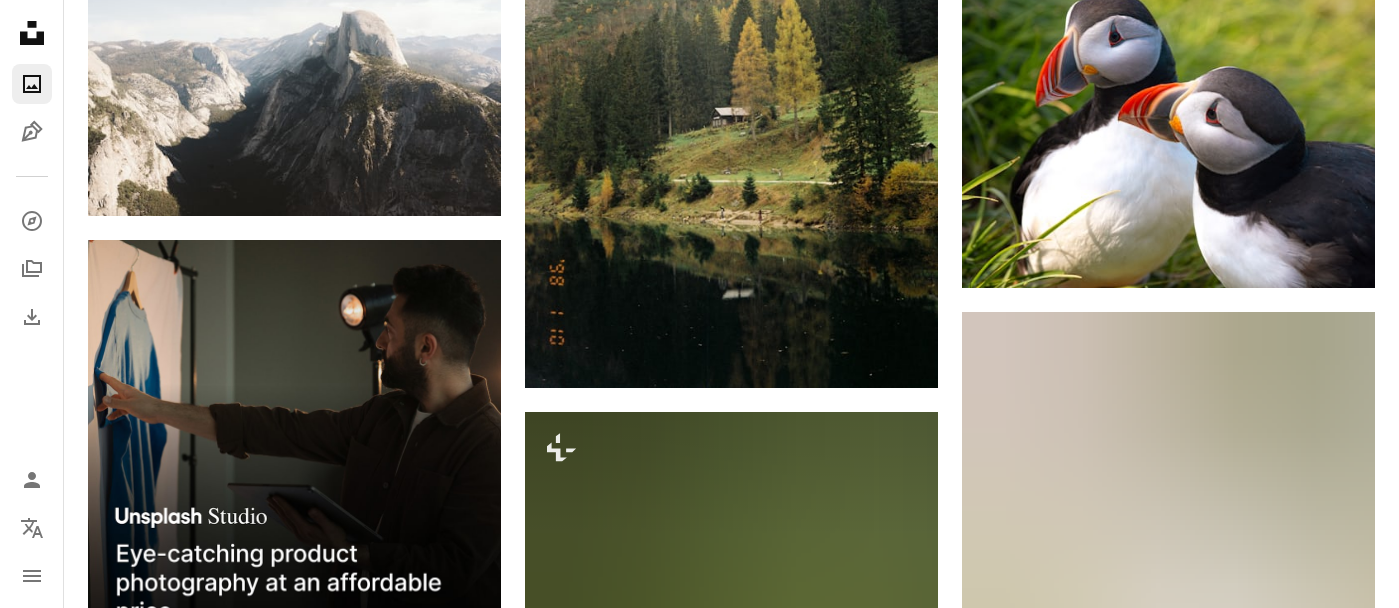scroll, scrollTop: 5099, scrollLeft: 0, axis: vertical 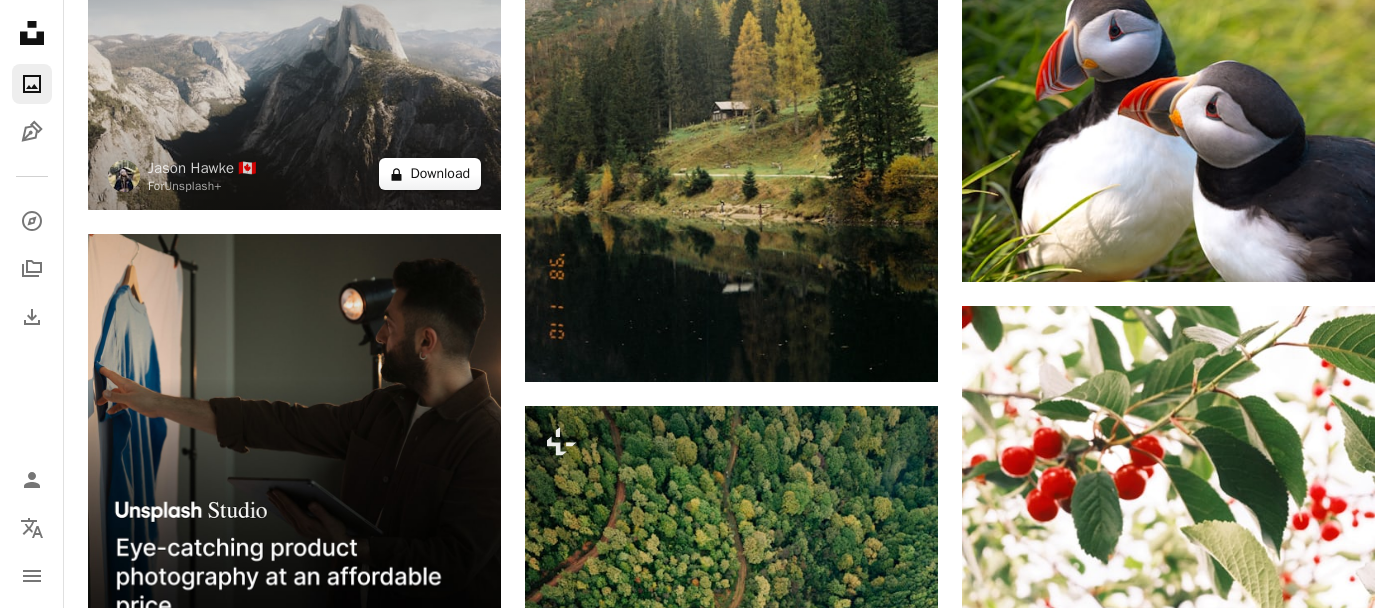 click on "A lock Download" at bounding box center (430, 174) 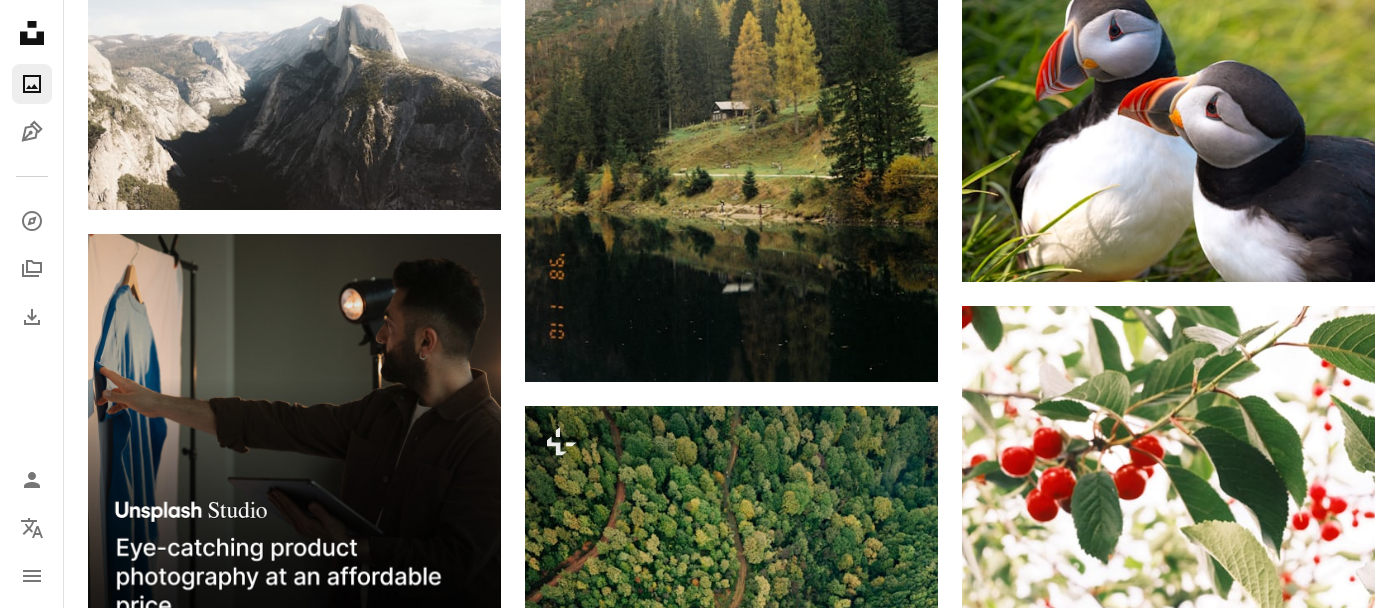 click on "An X shape Premium, ready to use images. Get unlimited access. A plus sign Members-only content added monthly A plus sign Unlimited royalty-free downloads A plus sign Illustrations  New A plus sign Enhanced legal protections yearly 62%  off monthly $16   $6 USD per month * Get  Unsplash+ * When paid annually, billed upfront  $72 Taxes where applicable. Renews automatically. Cancel anytime." at bounding box center [699, 2957] 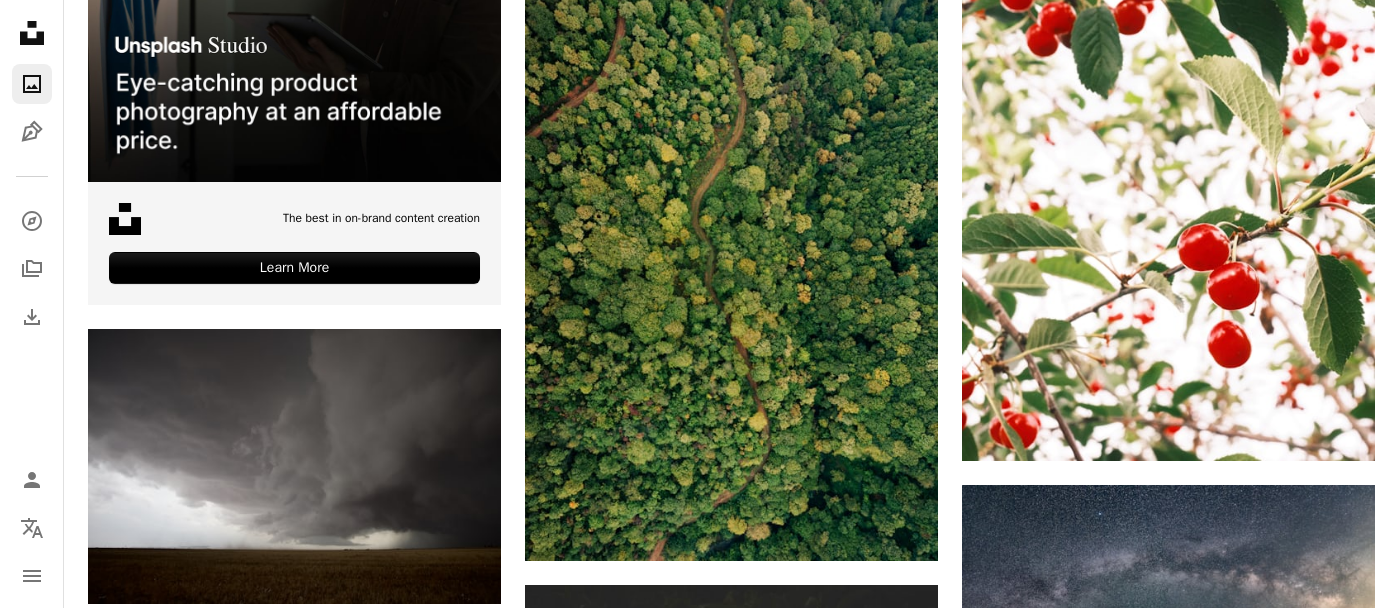 scroll, scrollTop: 5572, scrollLeft: 0, axis: vertical 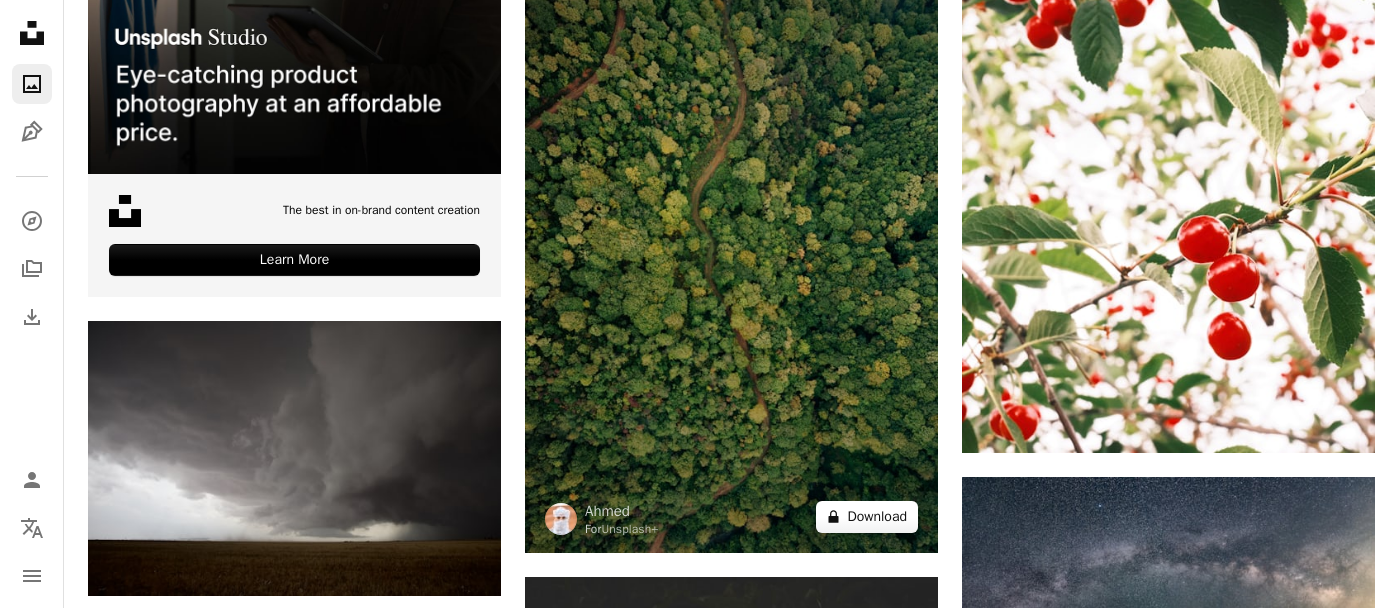 click on "A lock Download" at bounding box center (867, 517) 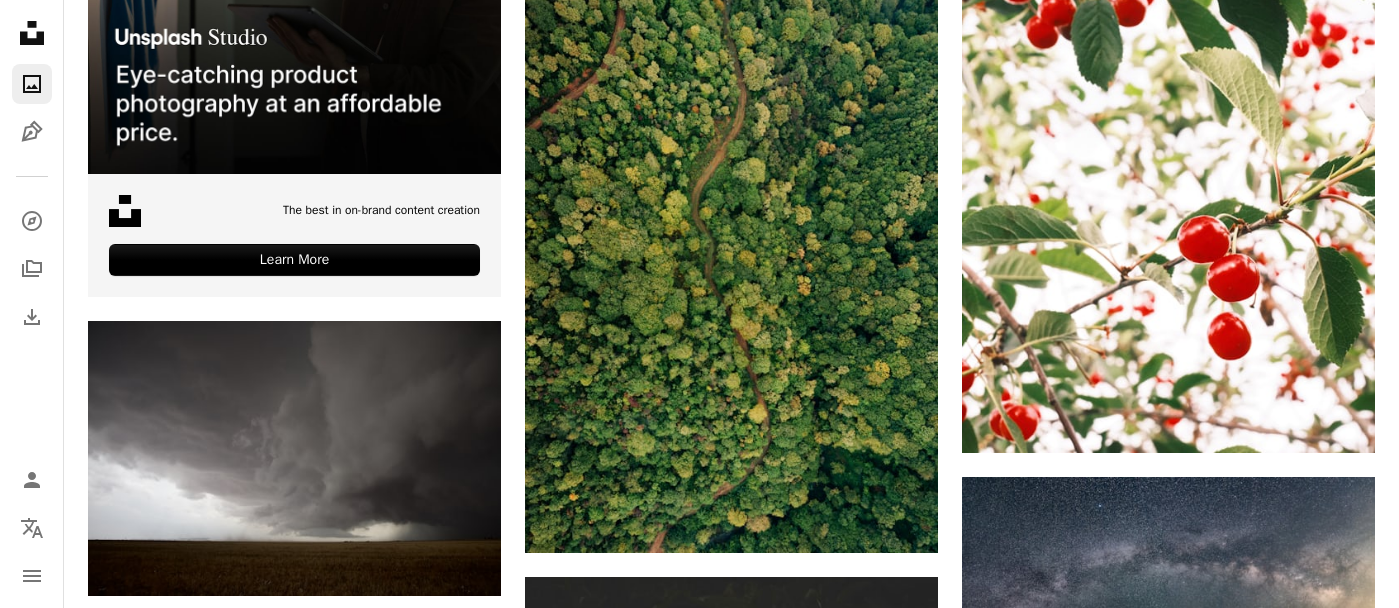 click on "An X shape Premium, ready to use images. Get unlimited access. A plus sign Members-only content added monthly A plus sign Unlimited royalty-free downloads A plus sign Illustrations  New A plus sign Enhanced legal protections yearly 62%  off monthly $16   $6 USD per month * Get  Unsplash+ * When paid annually, billed upfront  $72 Taxes where applicable. Renews automatically. Cancel anytime." at bounding box center (699, 3964) 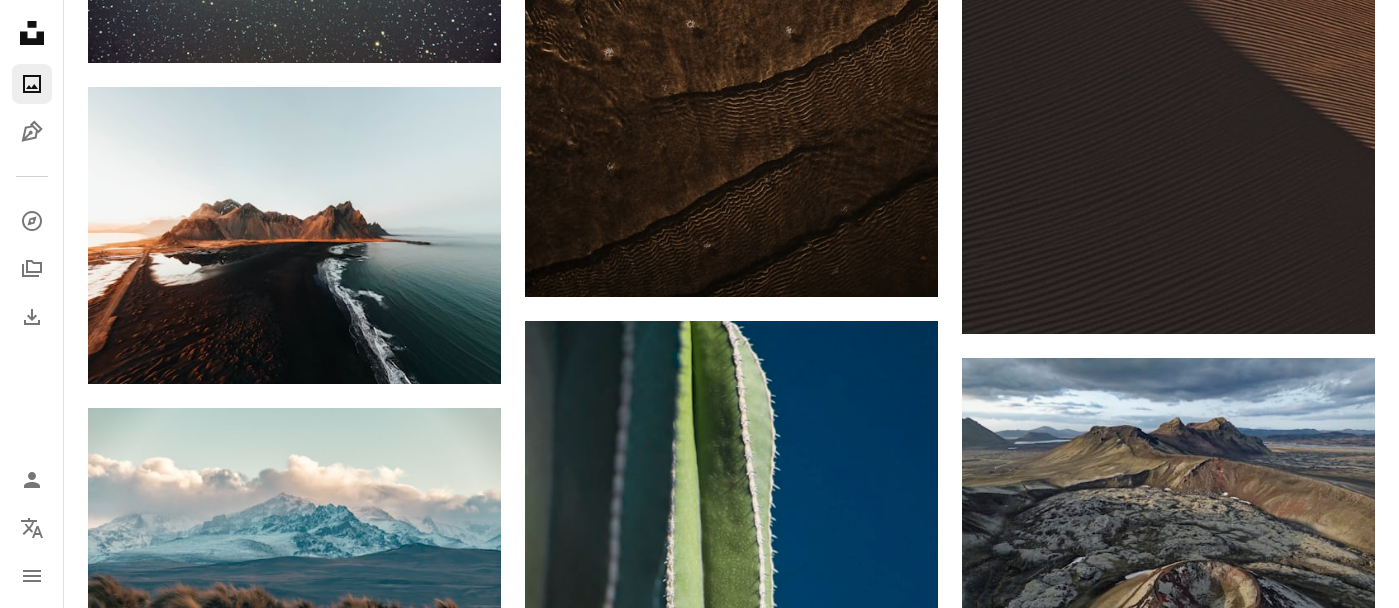 scroll, scrollTop: 7693, scrollLeft: 0, axis: vertical 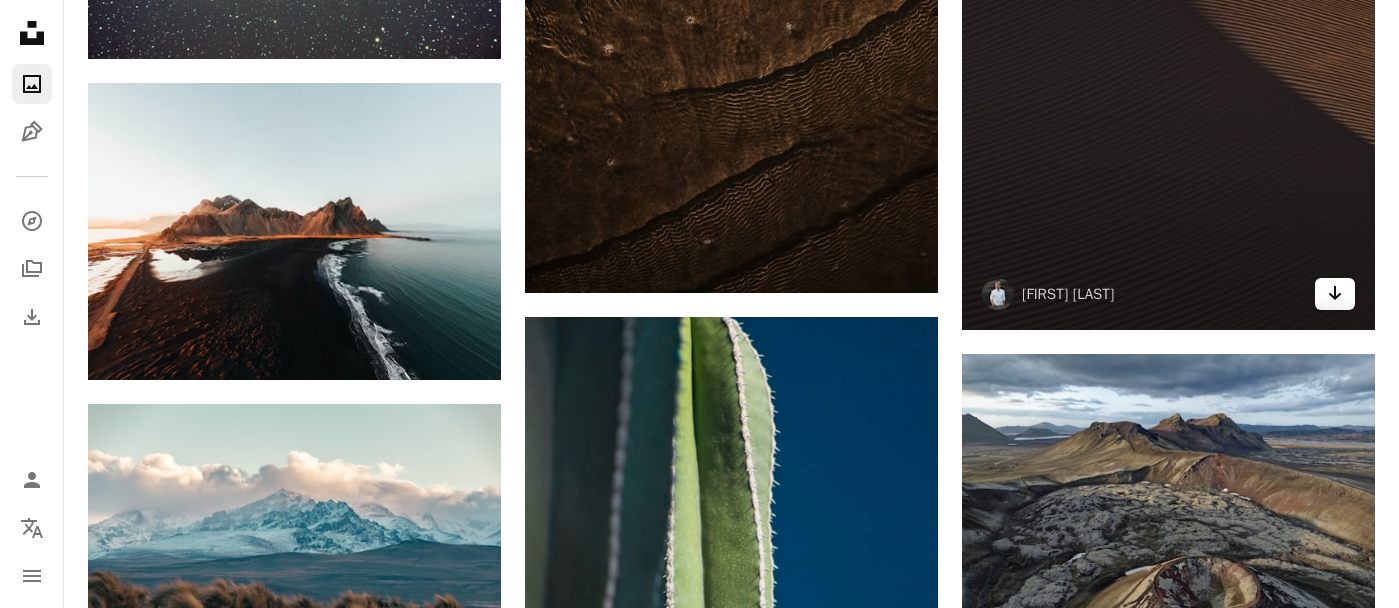 click on "Arrow pointing down" at bounding box center (1335, 294) 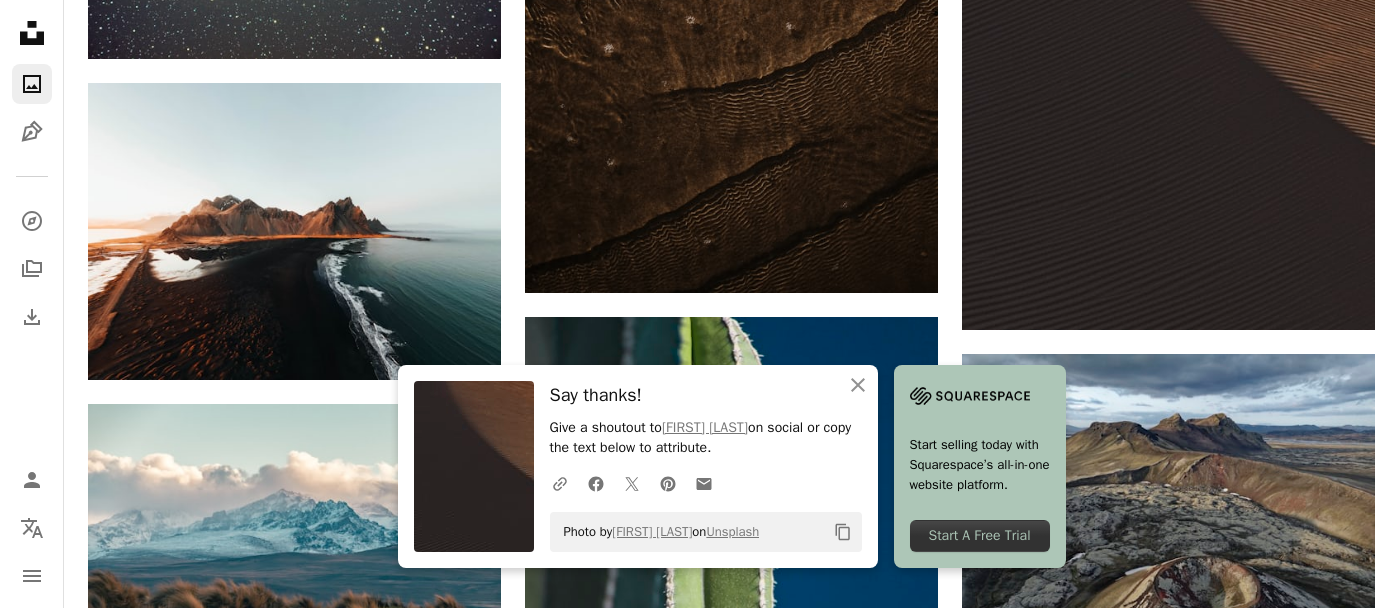 click on "[FIRST] [LAST]" at bounding box center [1168, -2156] 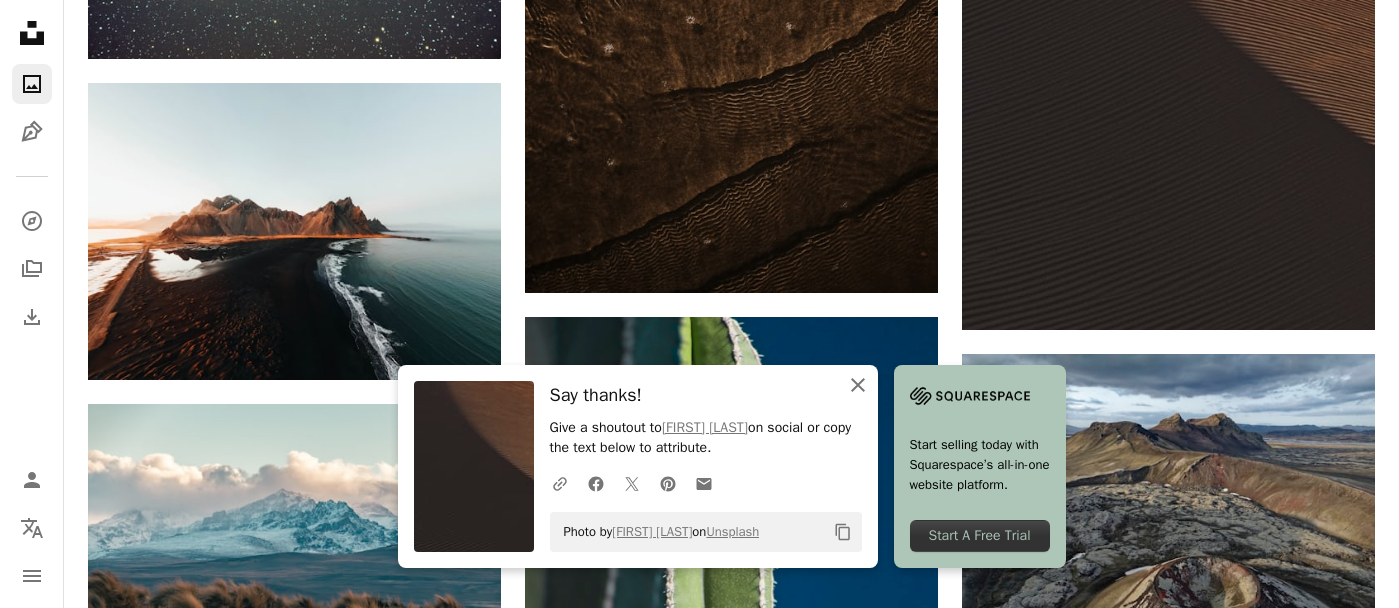 click on "An X shape" 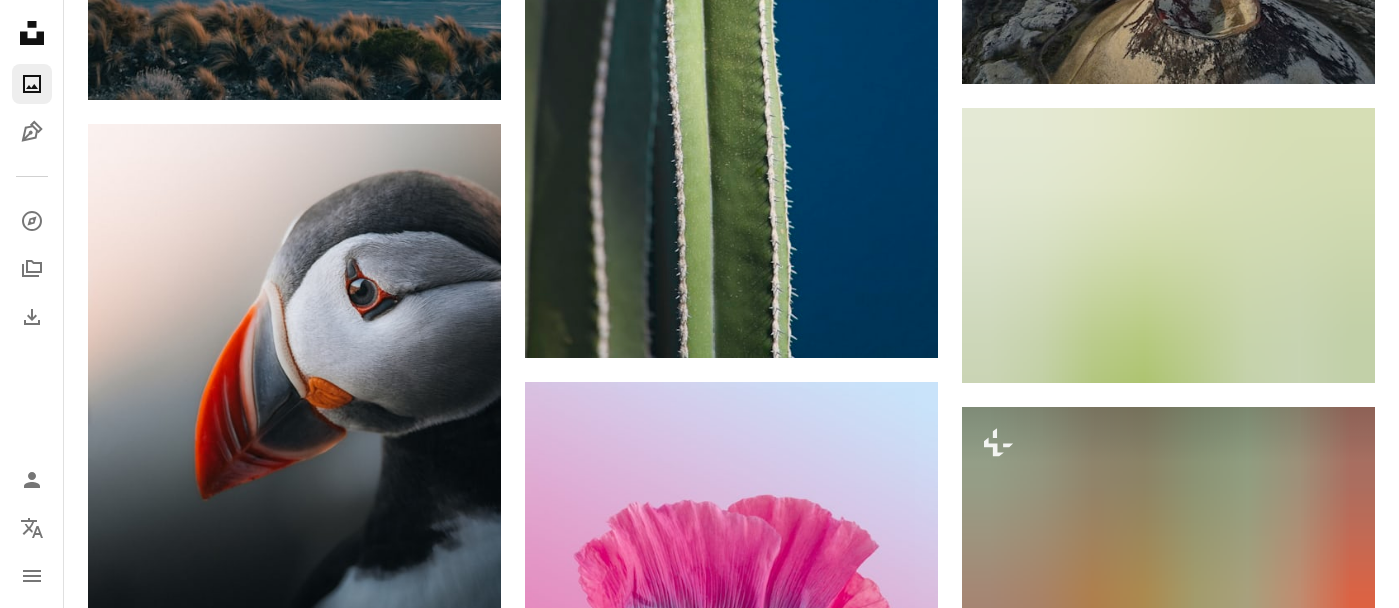 scroll, scrollTop: 8330, scrollLeft: 0, axis: vertical 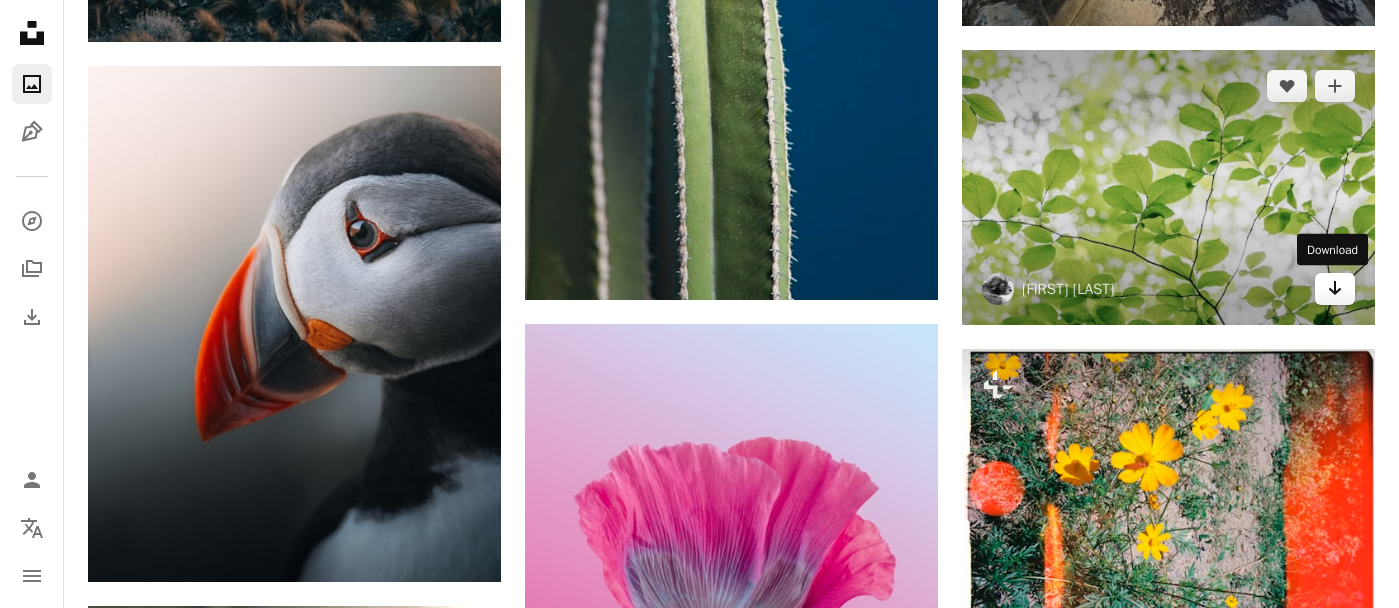 click on "Arrow pointing down" 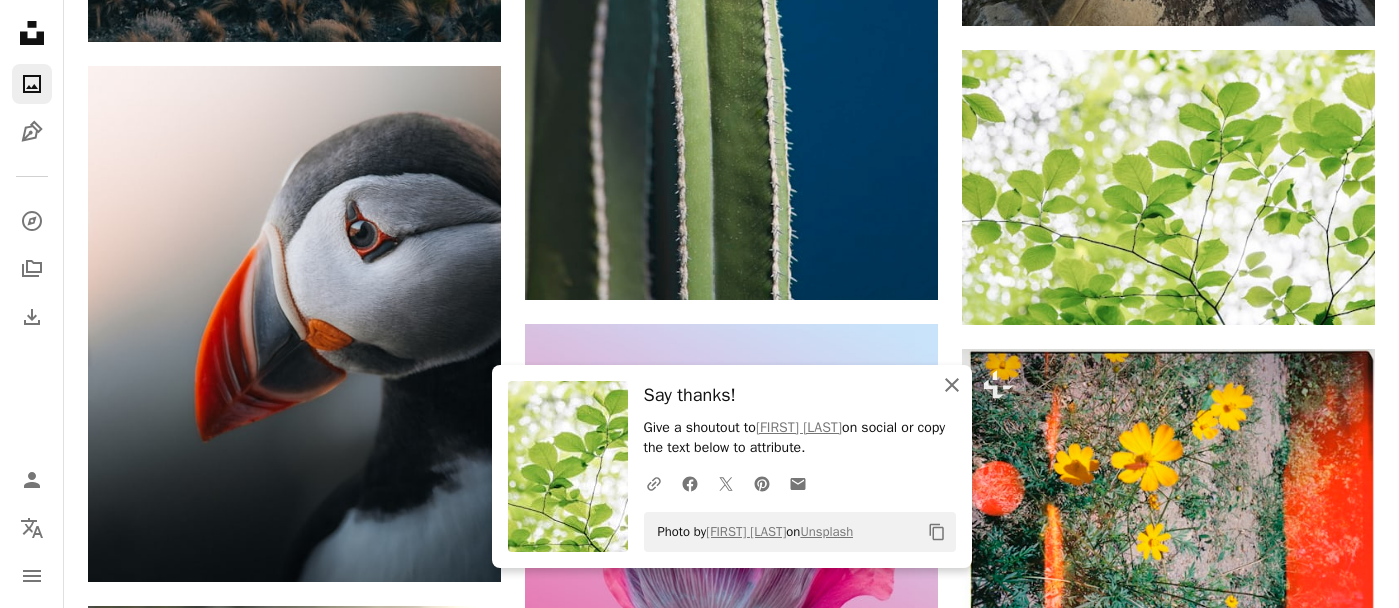 click on "An X shape" 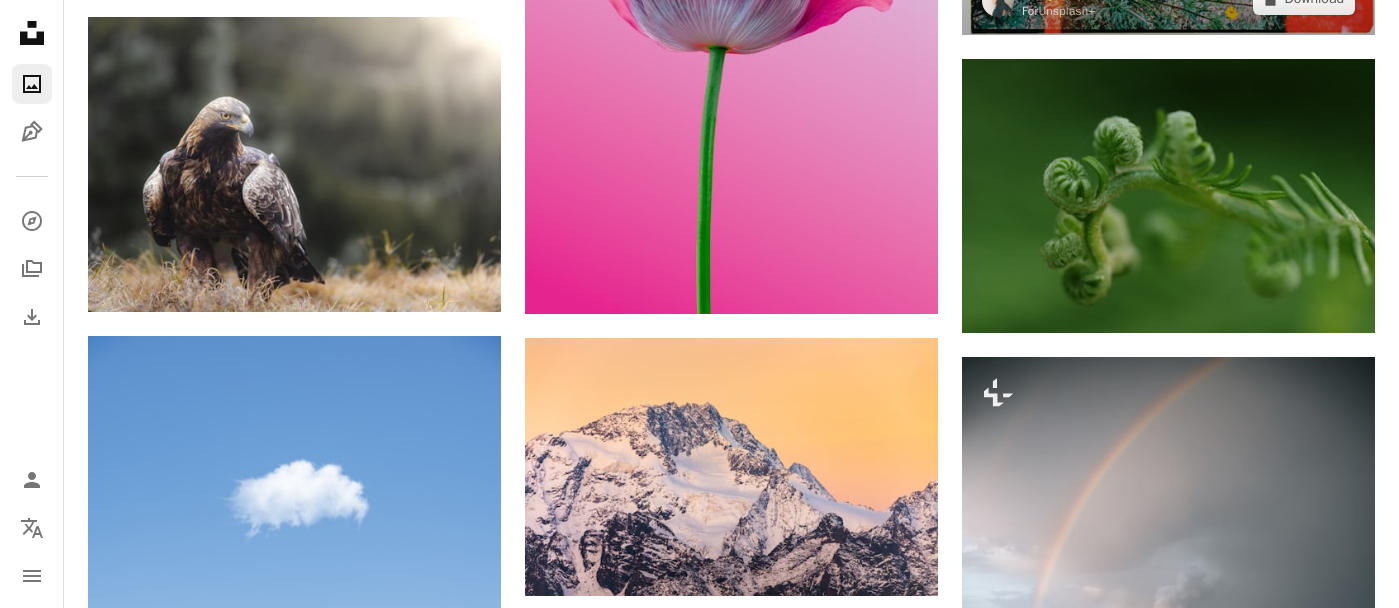 scroll, scrollTop: 8926, scrollLeft: 0, axis: vertical 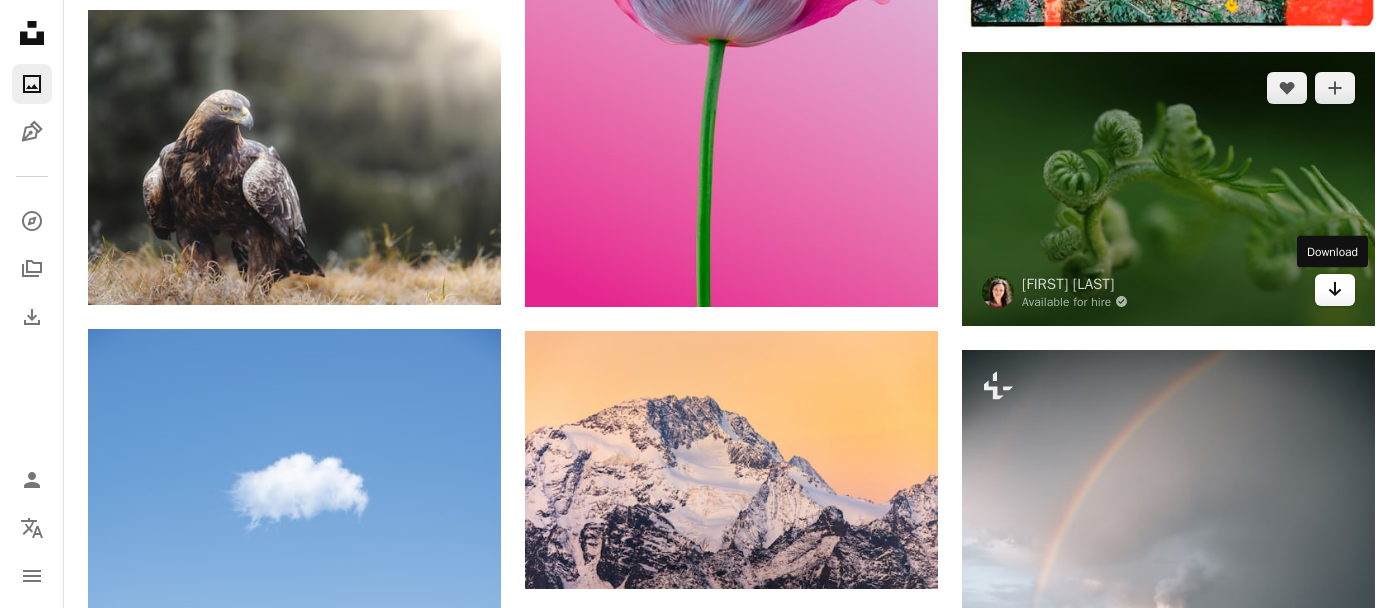 click 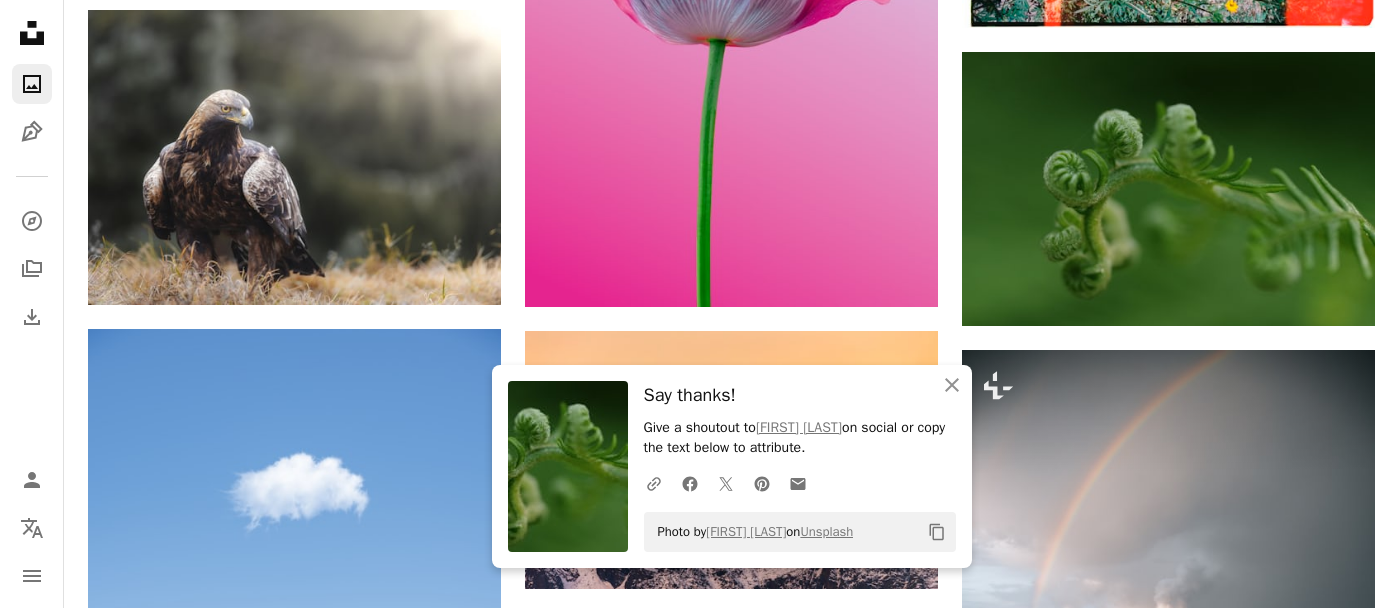 click on "[FIRST] [LAST]" at bounding box center (731, -2959) 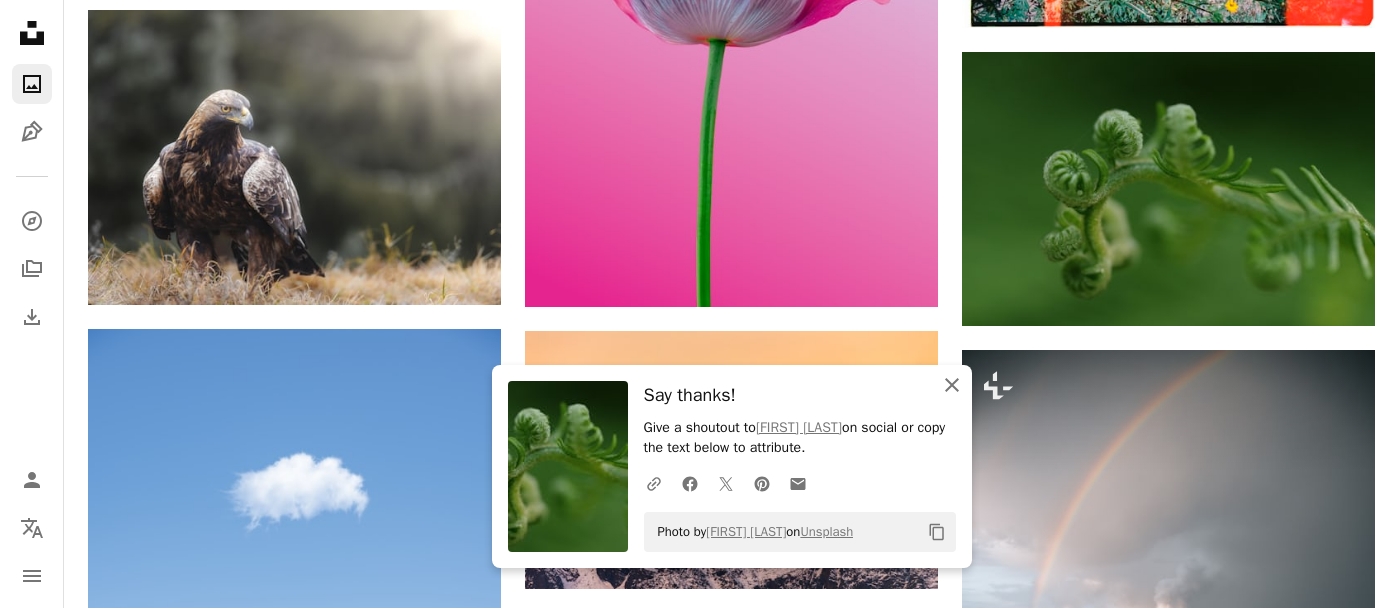 click on "An X shape" 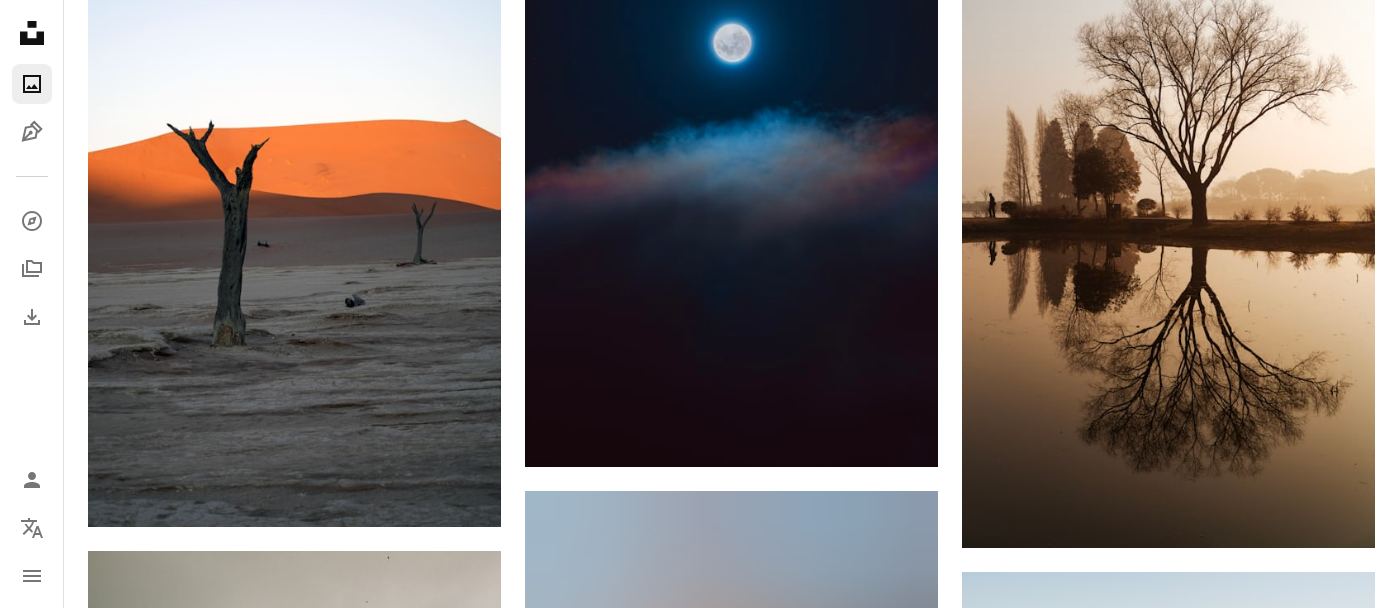 scroll, scrollTop: 10045, scrollLeft: 0, axis: vertical 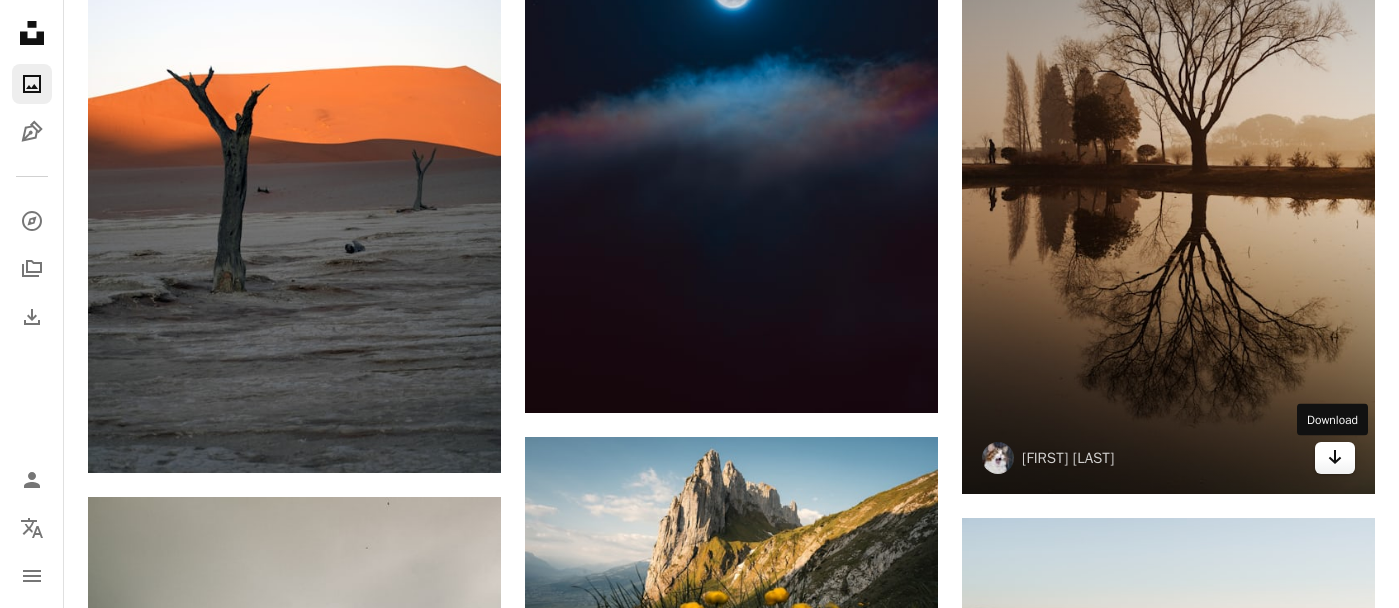 click on "Arrow pointing down" 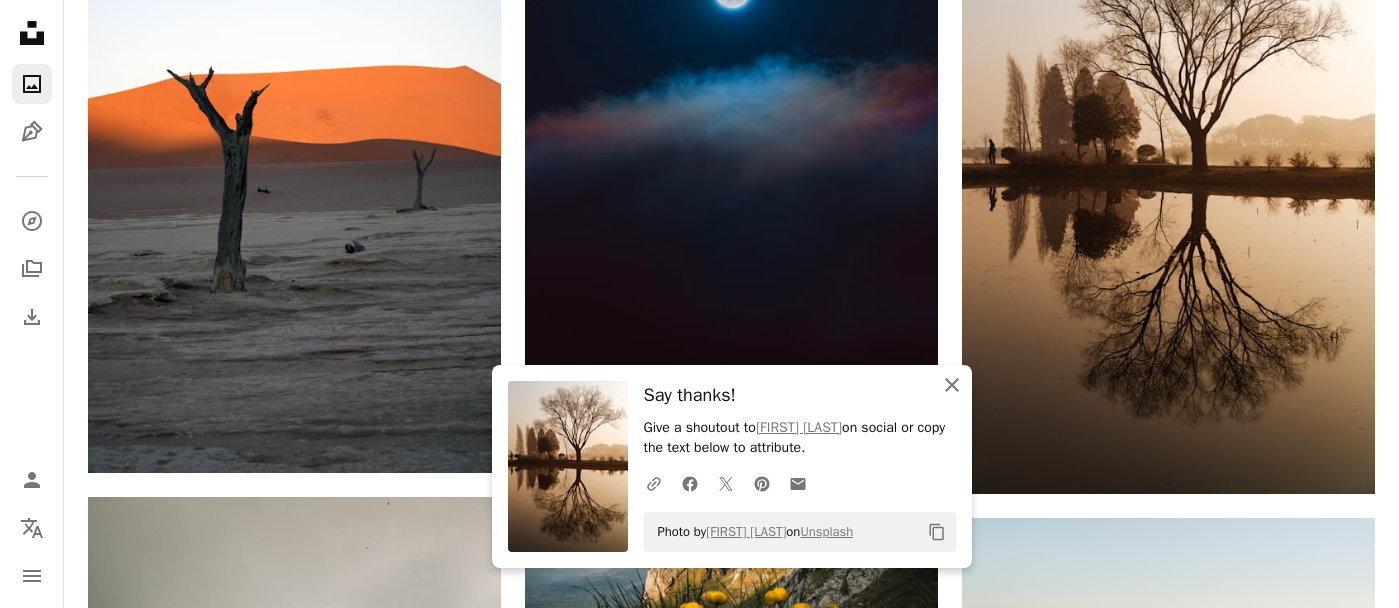 click on "An X shape" 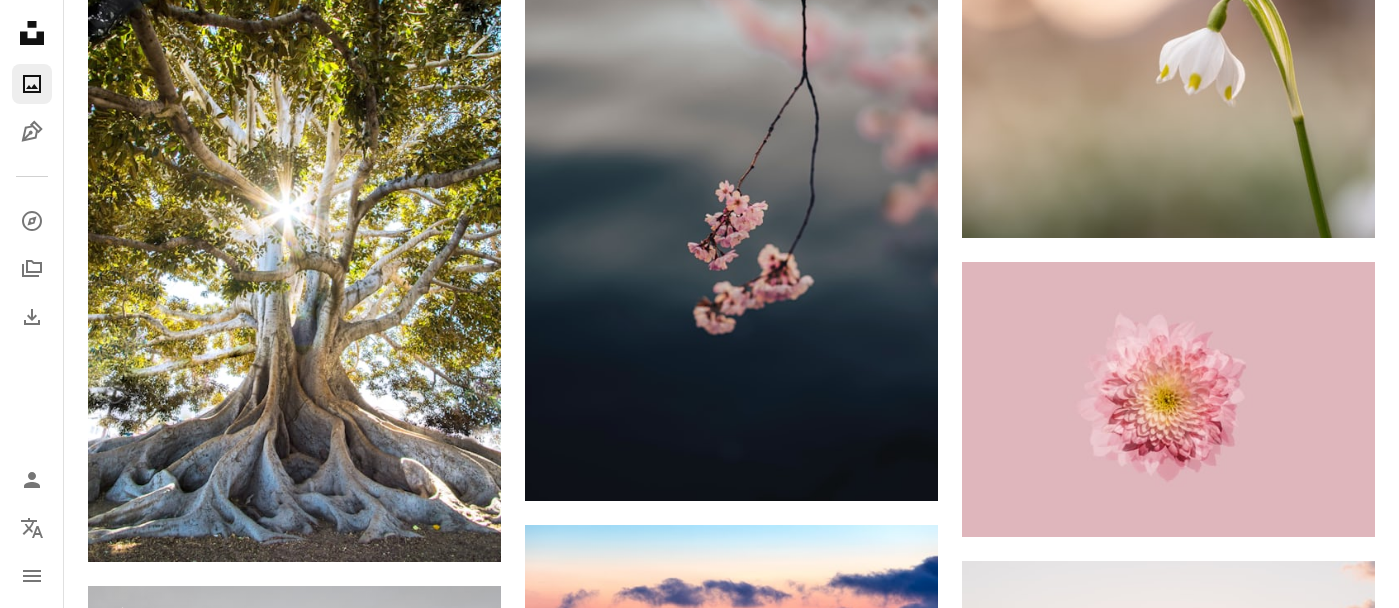 scroll, scrollTop: 11548, scrollLeft: 0, axis: vertical 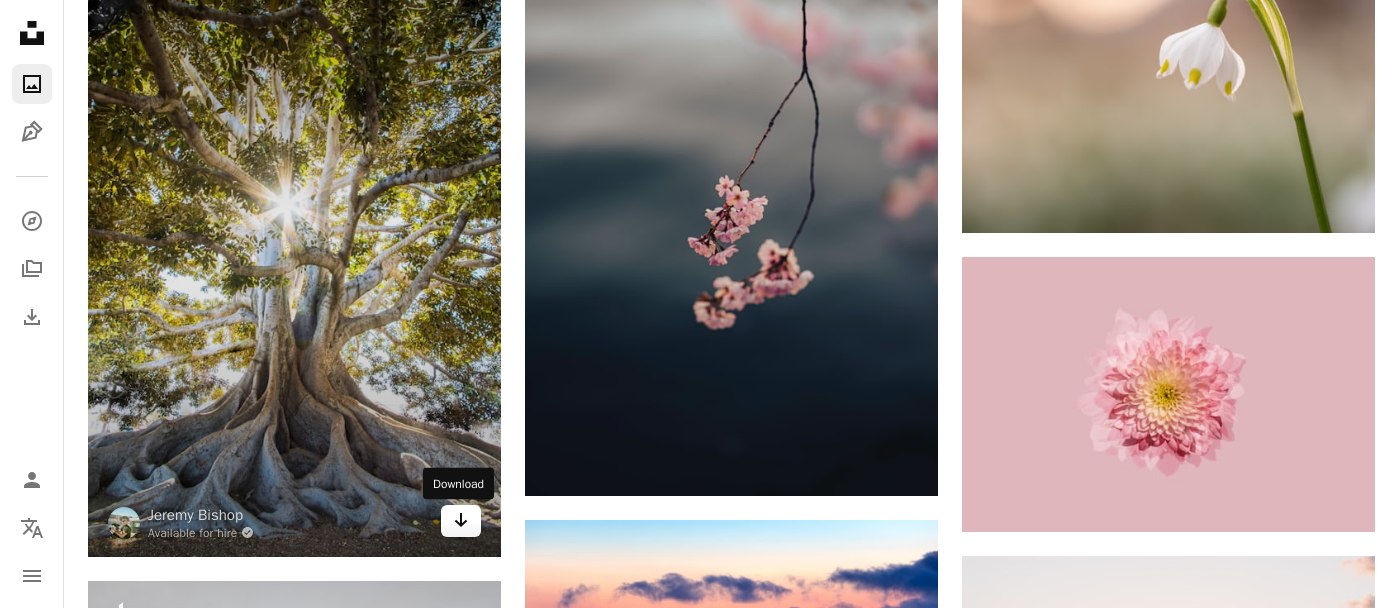 click on "Arrow pointing down" 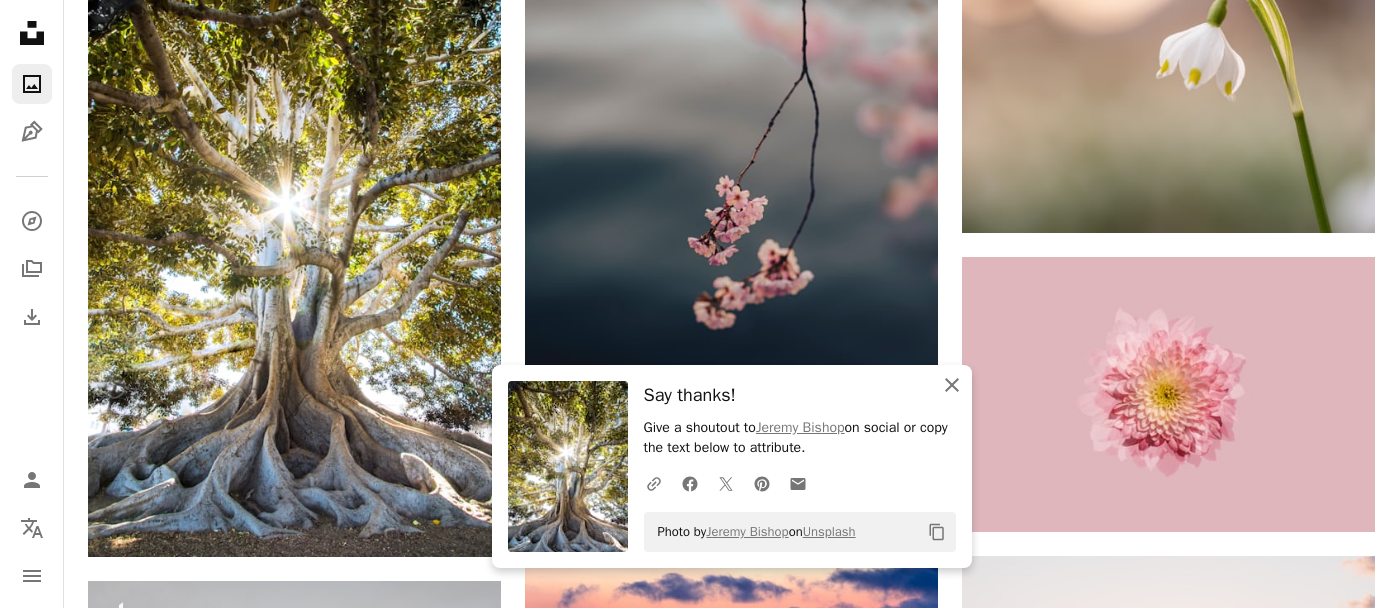 click 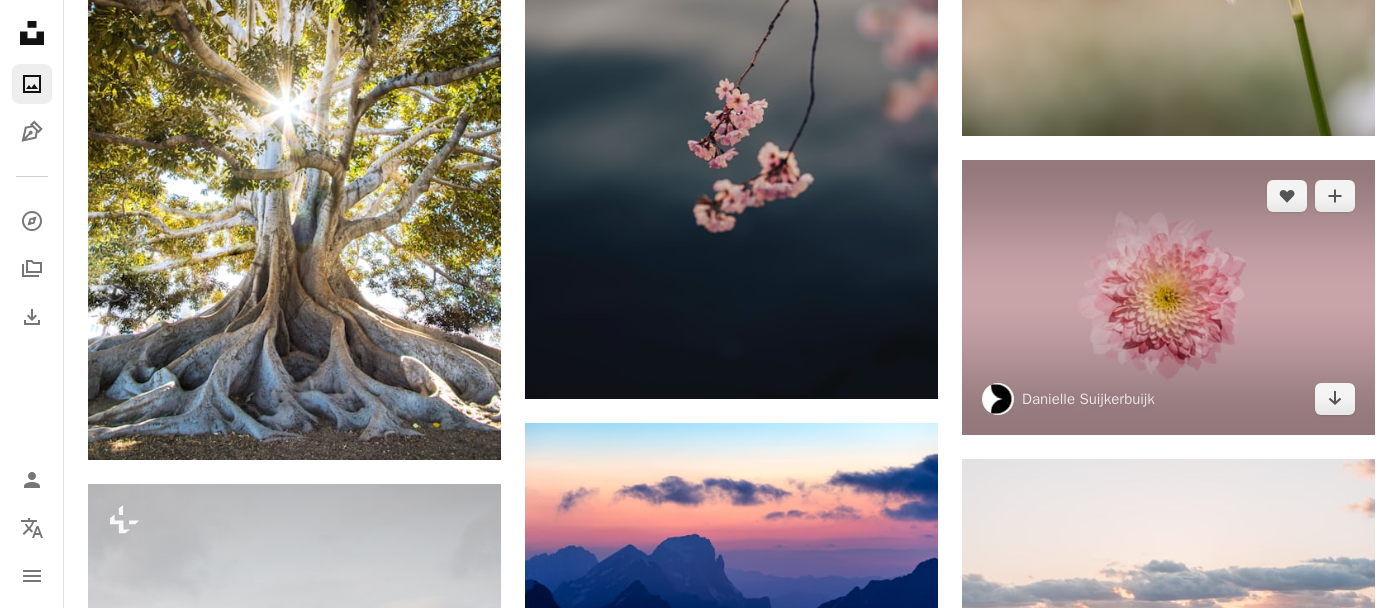 scroll, scrollTop: 11694, scrollLeft: 0, axis: vertical 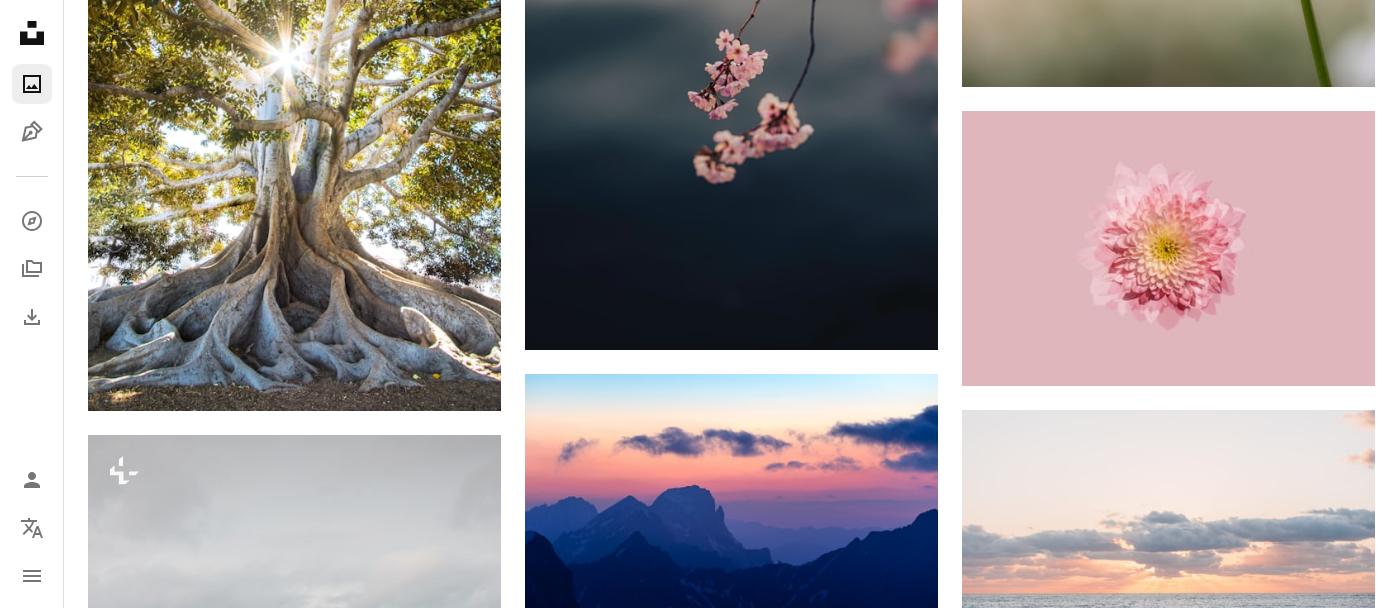 click on "[FIRST] [LAST]" at bounding box center [731, -4215] 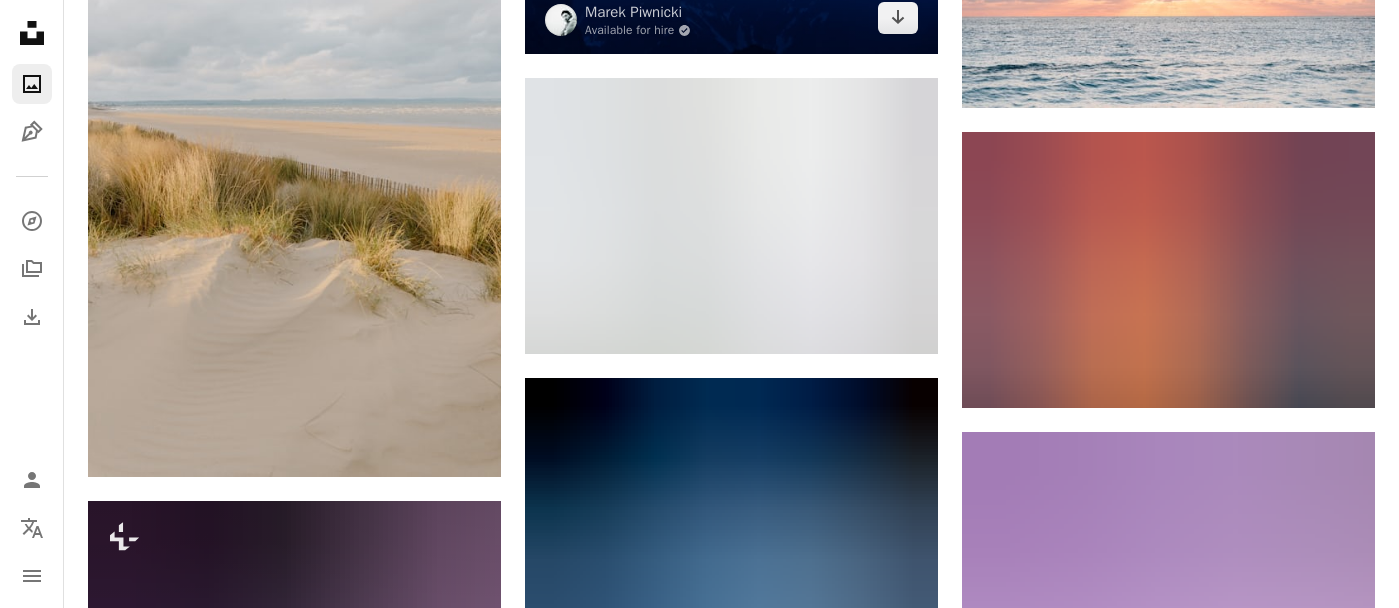 scroll, scrollTop: 12272, scrollLeft: 0, axis: vertical 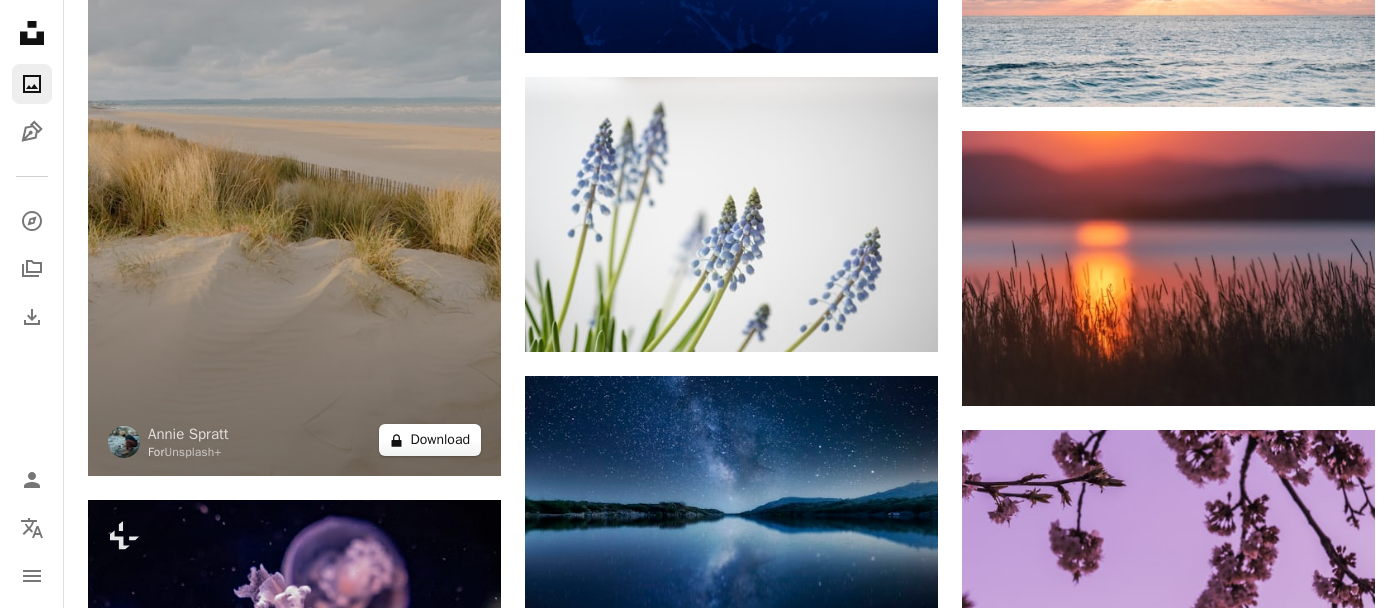 click on "A lock Download" at bounding box center [430, 440] 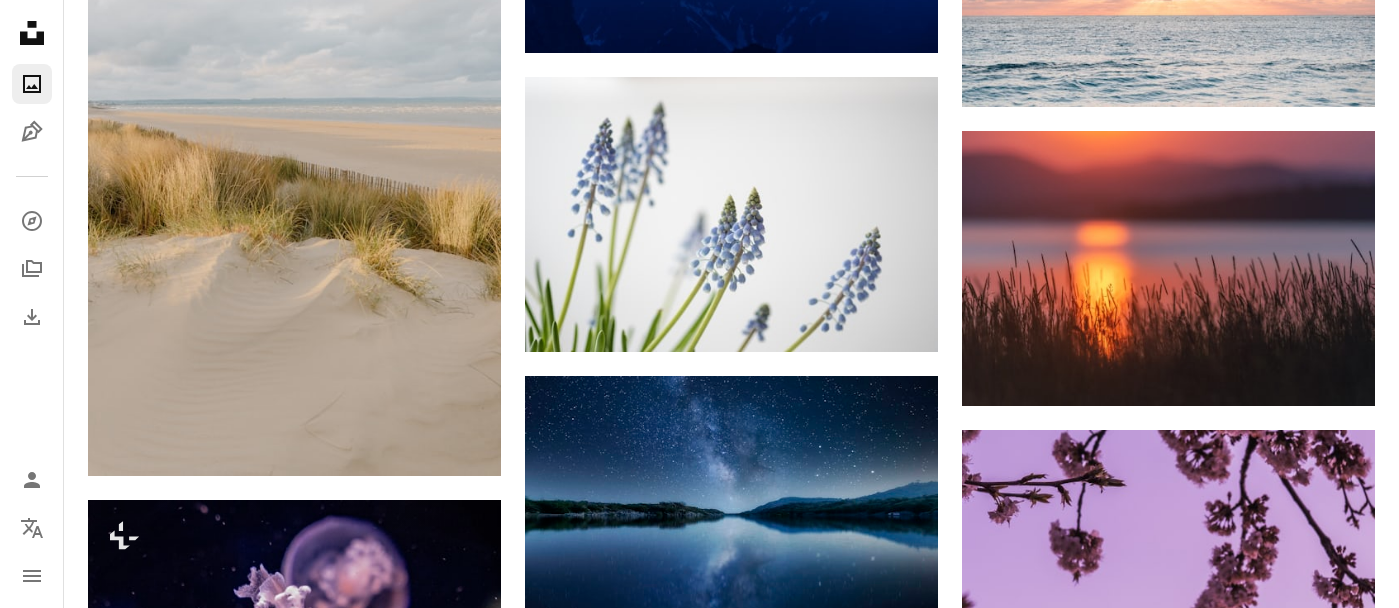 click on "An X shape Premium, ready to use images. Get unlimited access. A plus sign Members-only content added monthly A plus sign Unlimited royalty-free downloads A plus sign Illustrations  New A plus sign Enhanced legal protections yearly 62%  off monthly $16   $6 USD per month * Get  Unsplash+ * When paid annually, billed upfront  $72 Taxes where applicable. Renews automatically. Cancel anytime." at bounding box center (699, 4155) 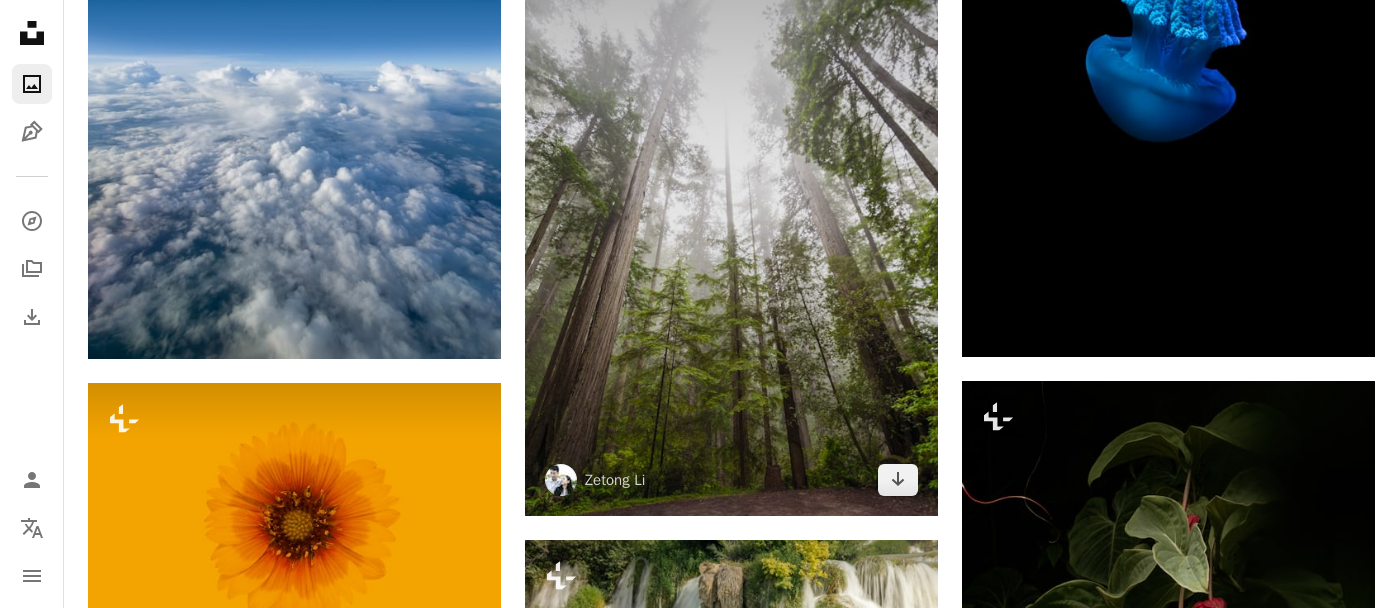 scroll, scrollTop: 13624, scrollLeft: 0, axis: vertical 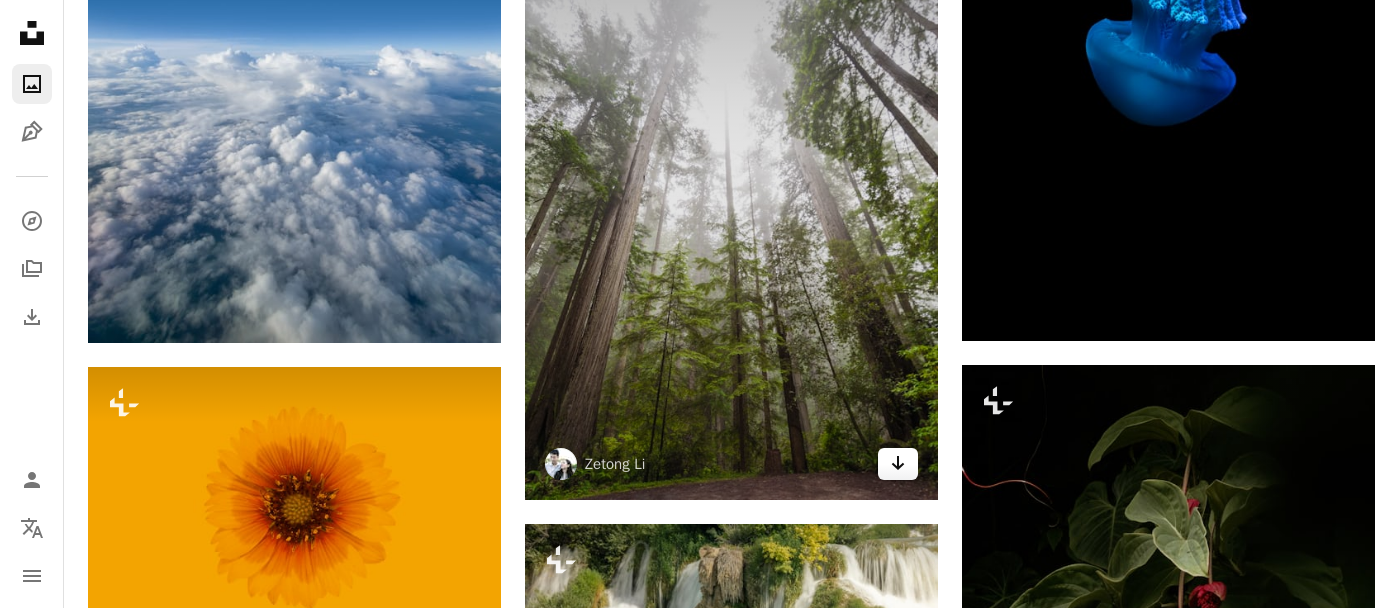 click 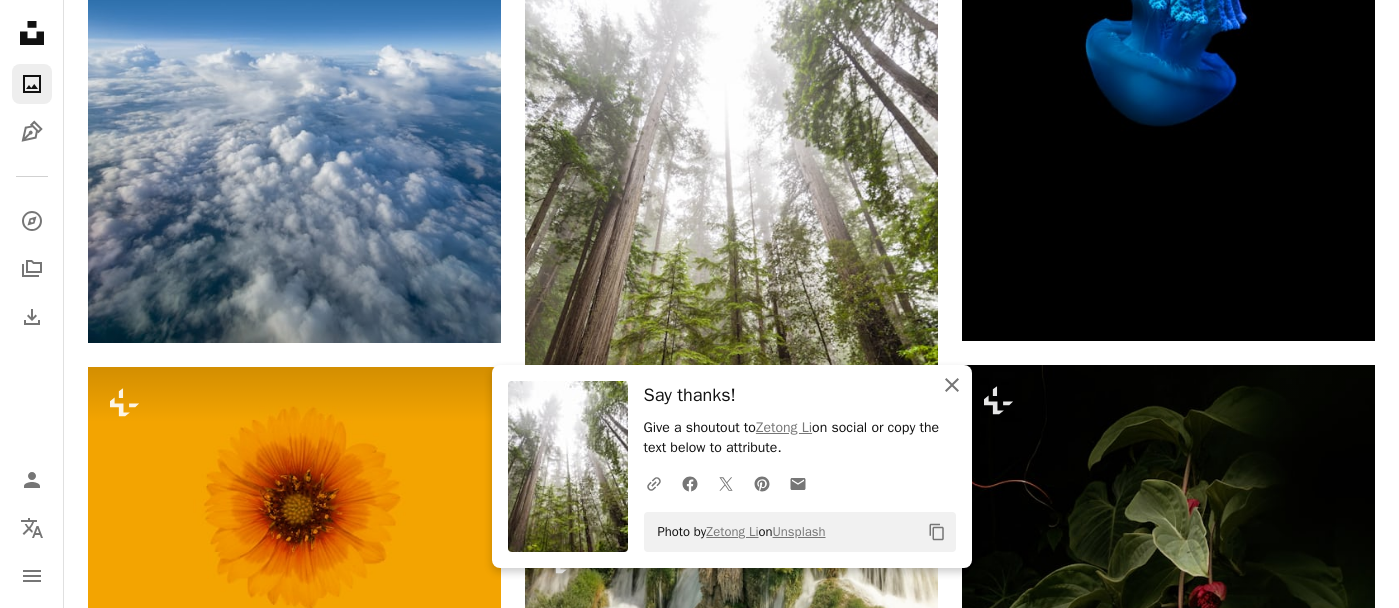 click on "An X shape" 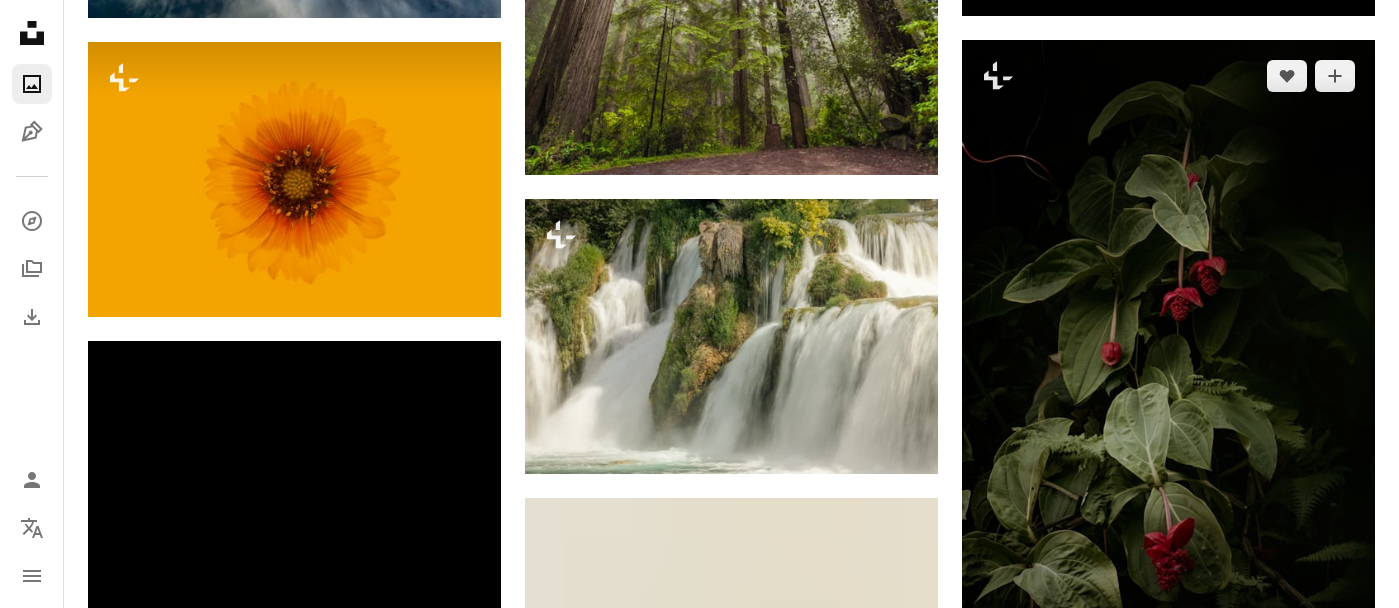 scroll, scrollTop: 13977, scrollLeft: 0, axis: vertical 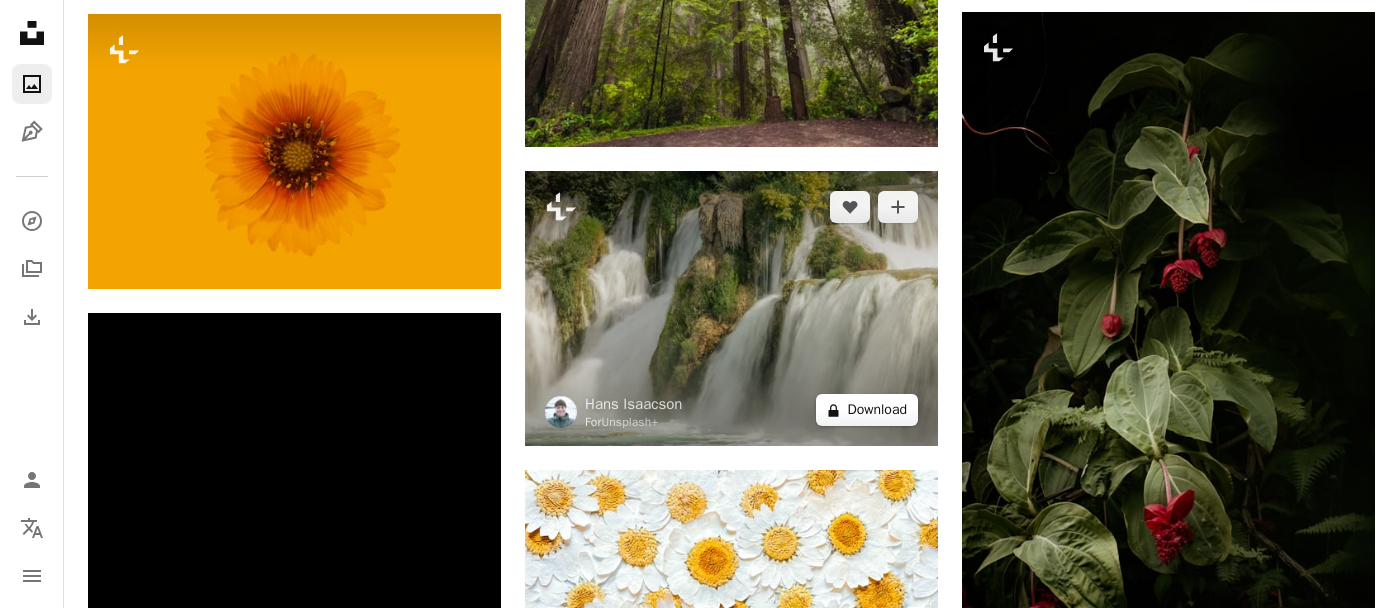 click on "A lock Download" at bounding box center (867, 410) 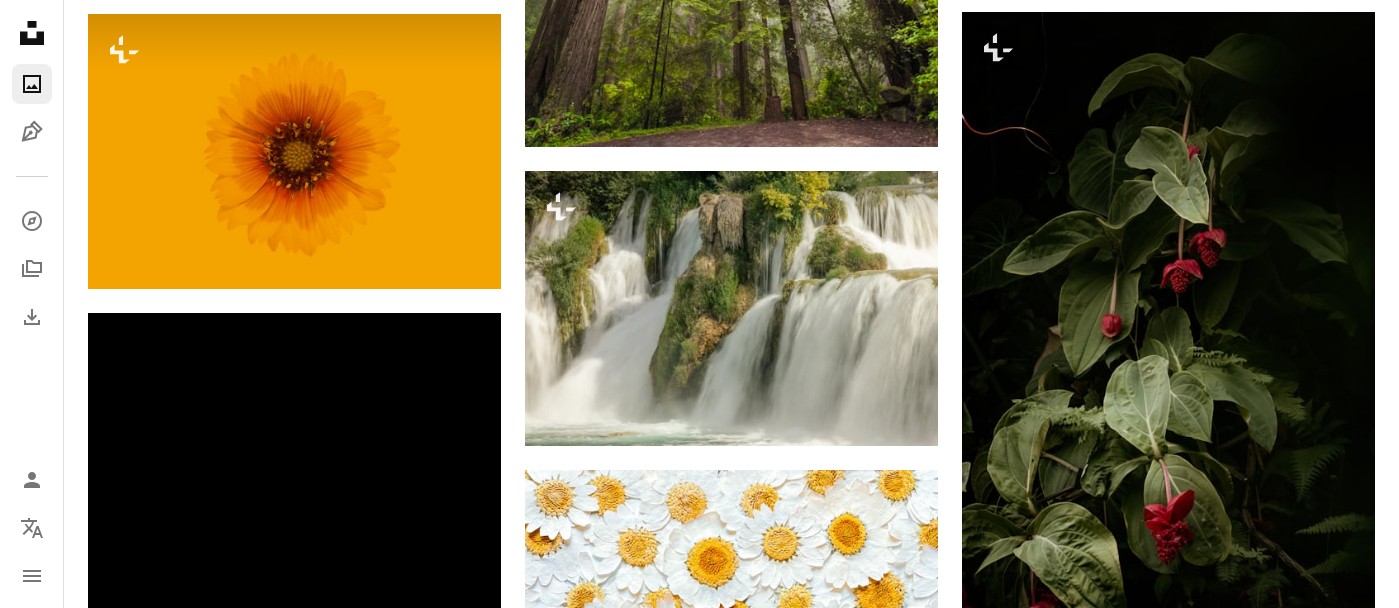 click on "An X shape Premium, ready to use images. Get unlimited access. A plus sign Members-only content added monthly A plus sign Unlimited royalty-free downloads A plus sign Illustrations  New A plus sign Enhanced legal protections yearly 62%  off monthly $16   $6 USD per month * Get  Unsplash+ * When paid annually, billed upfront  $72 Taxes where applicable. Renews automatically. Cancel anytime." at bounding box center (699, 3737) 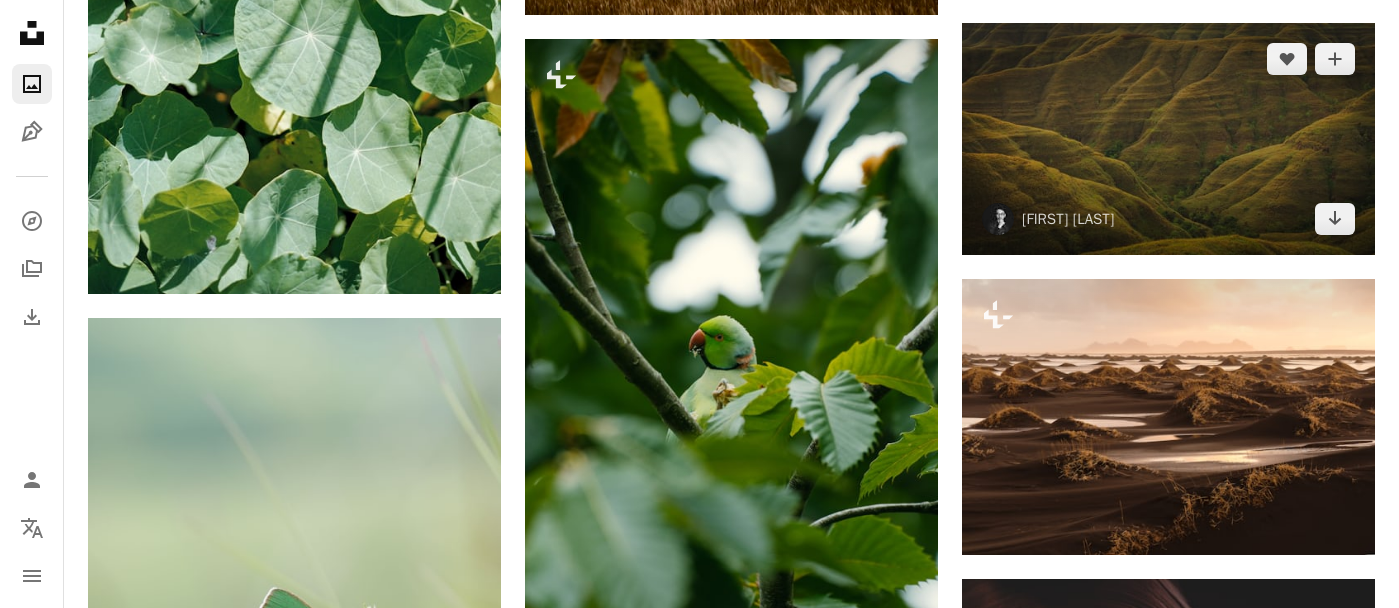 scroll, scrollTop: 15183, scrollLeft: 0, axis: vertical 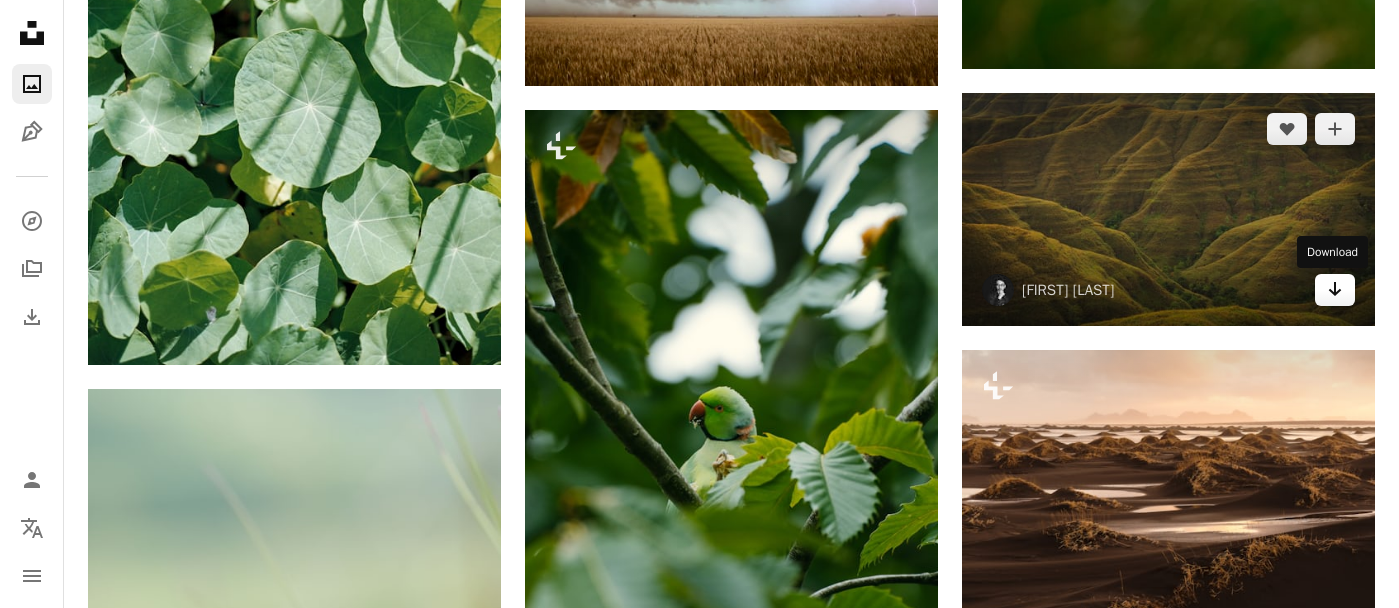 click on "Arrow pointing down" 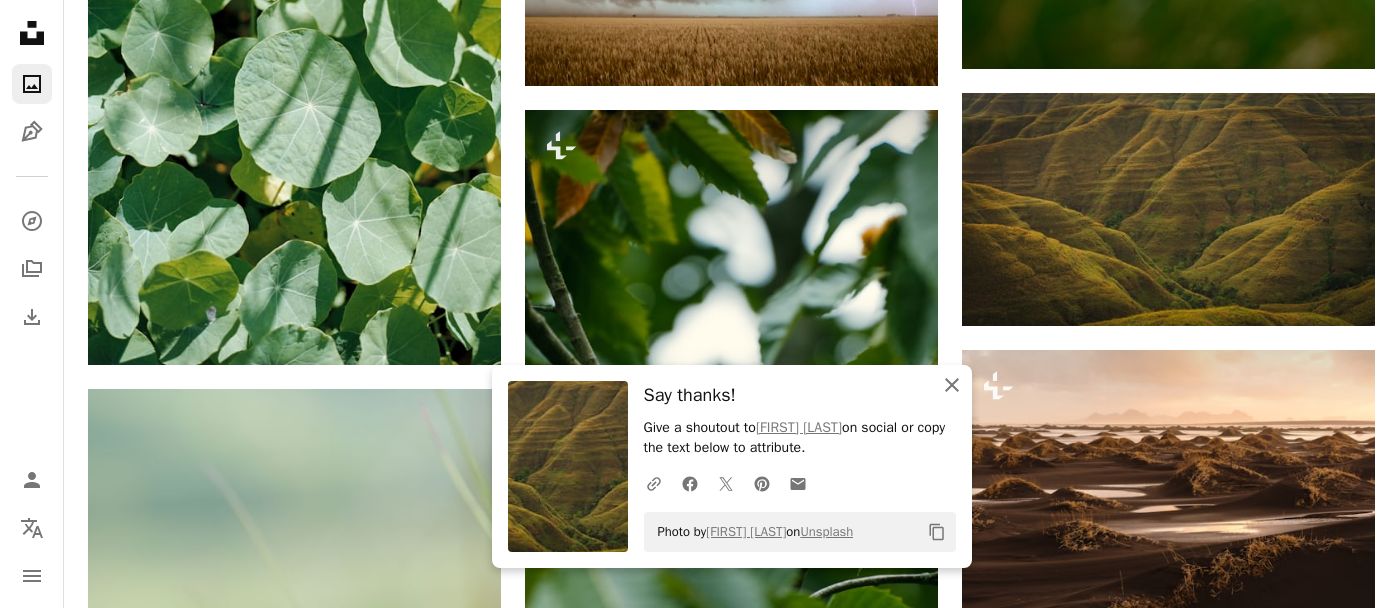click 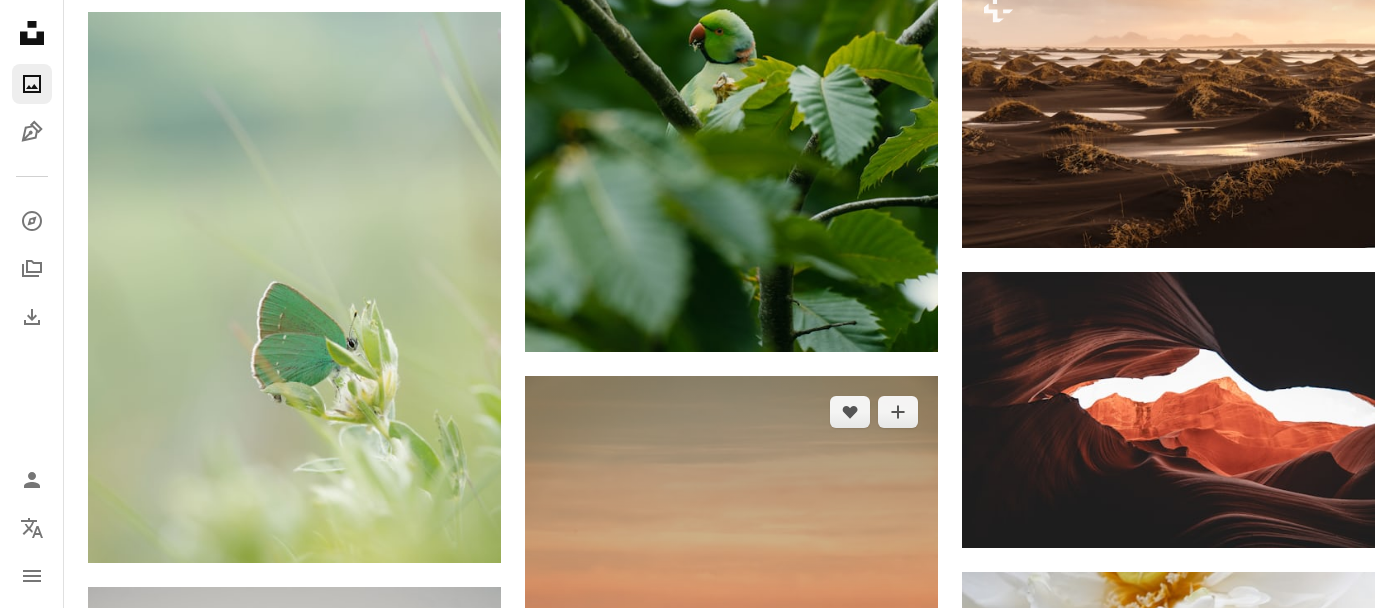 scroll, scrollTop: 15556, scrollLeft: 0, axis: vertical 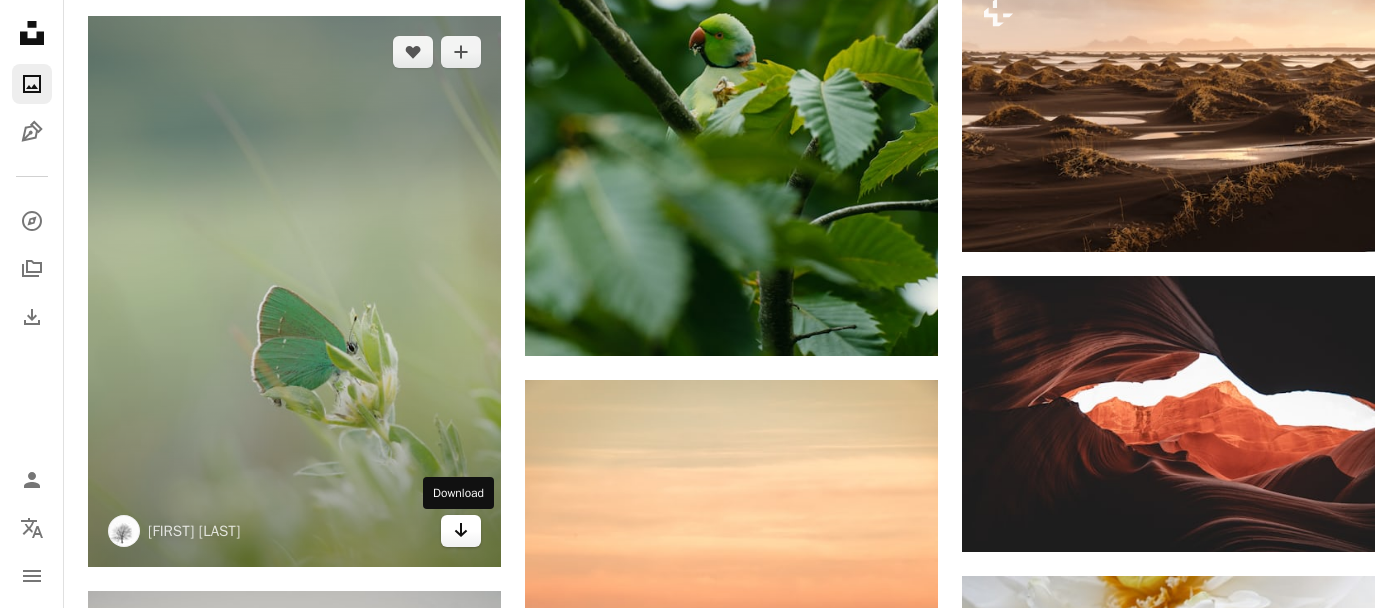 click on "Arrow pointing down" 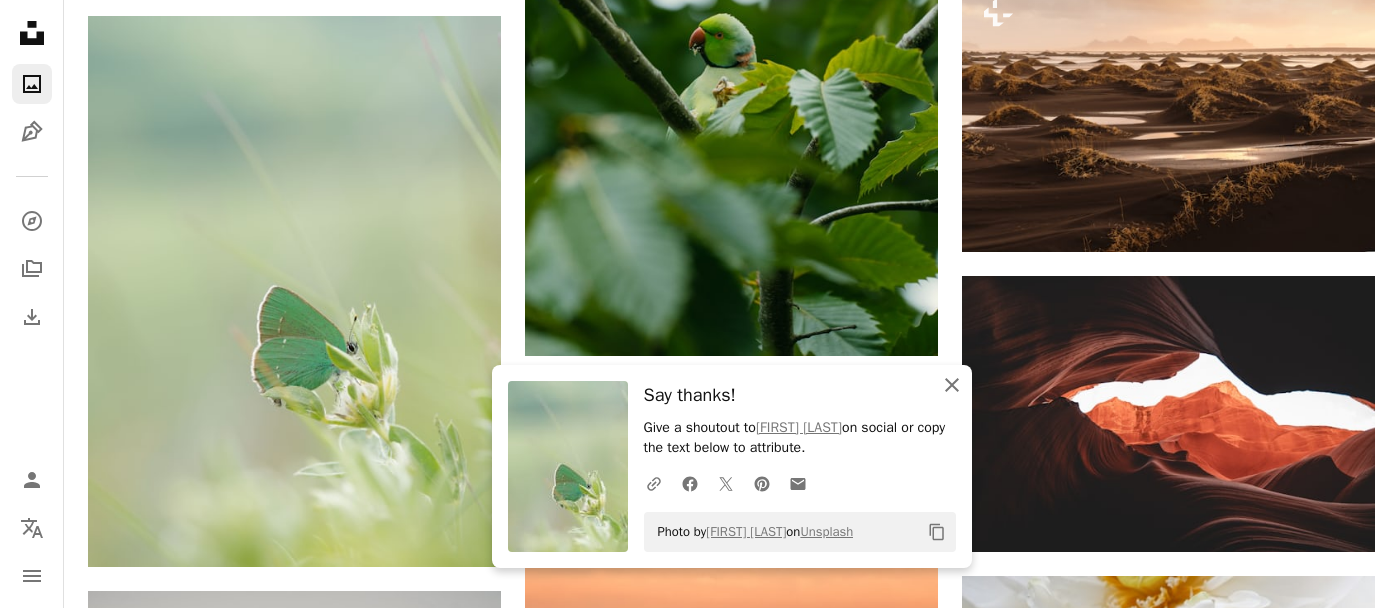 click on "An X shape" 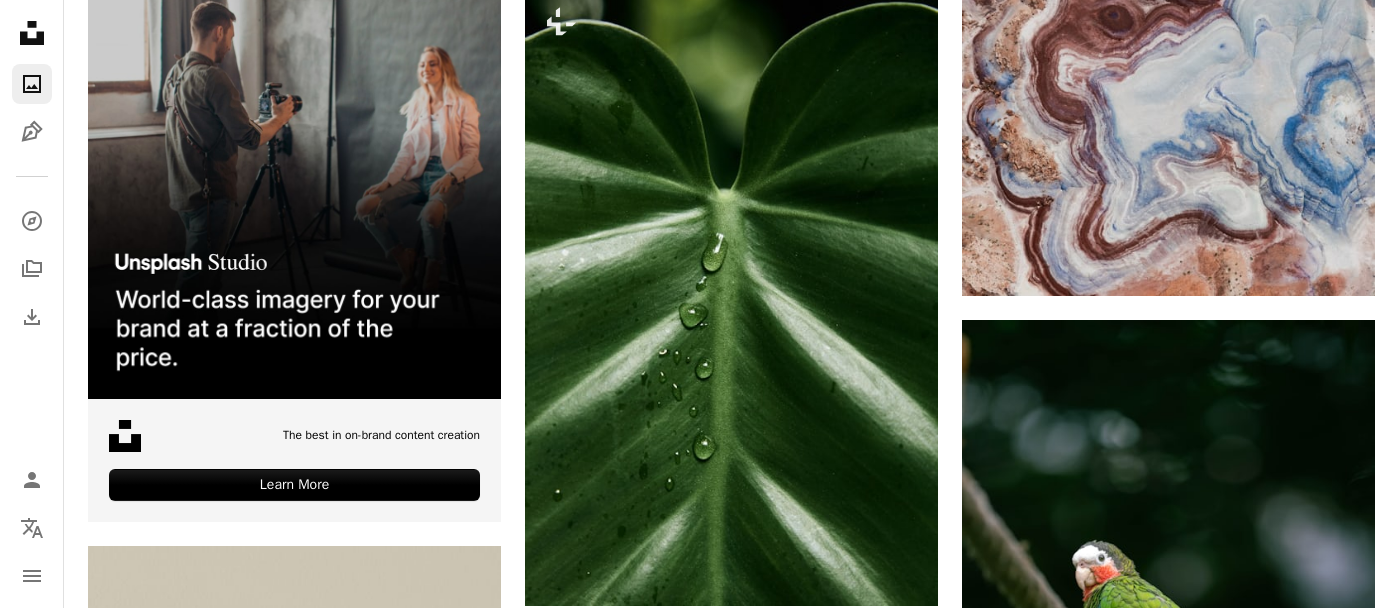 scroll, scrollTop: 0, scrollLeft: 0, axis: both 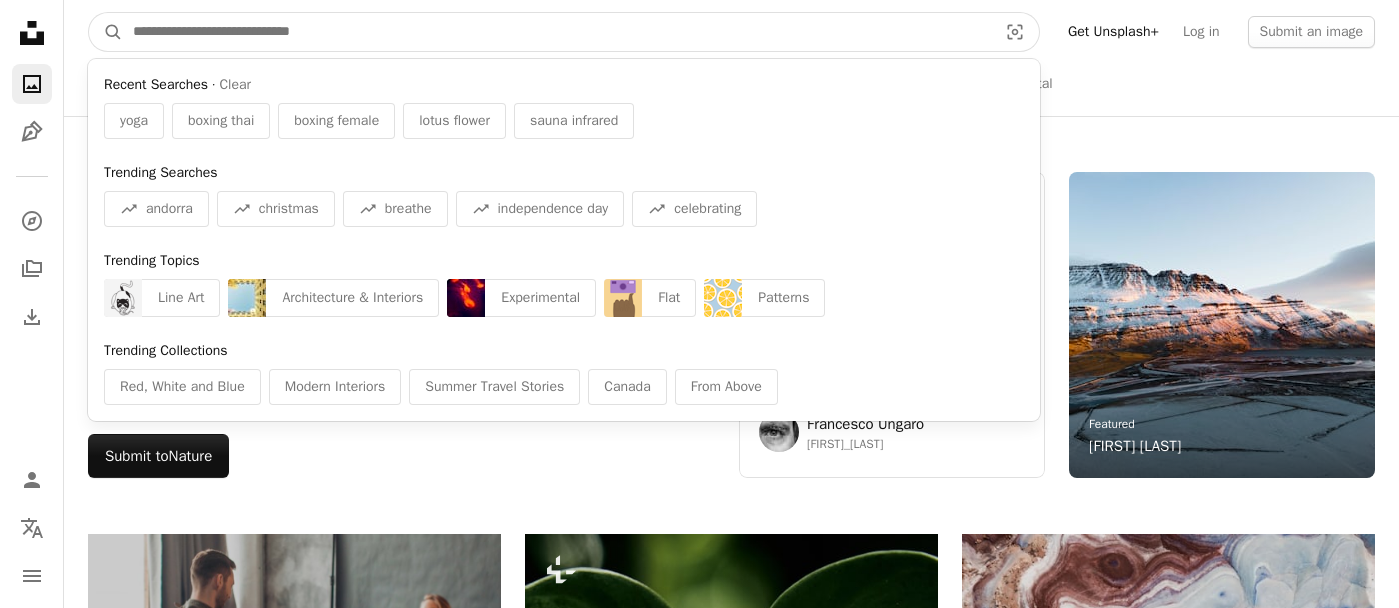click at bounding box center (557, 32) 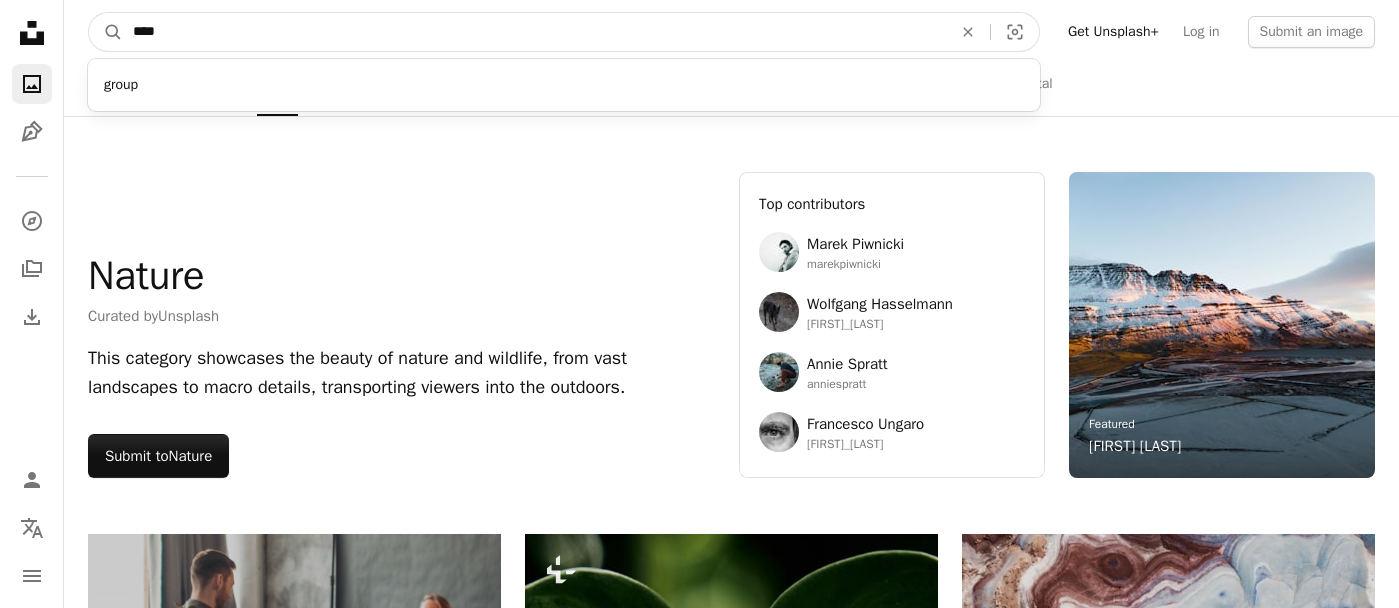 type on "****" 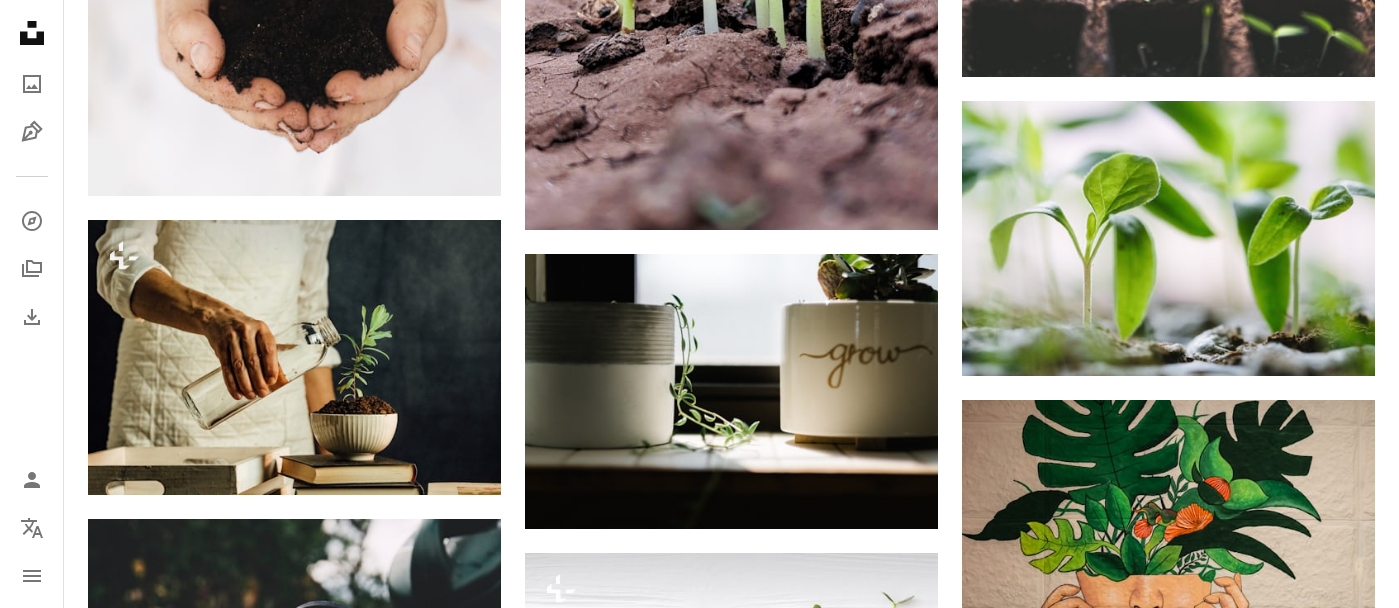 scroll, scrollTop: 1260, scrollLeft: 0, axis: vertical 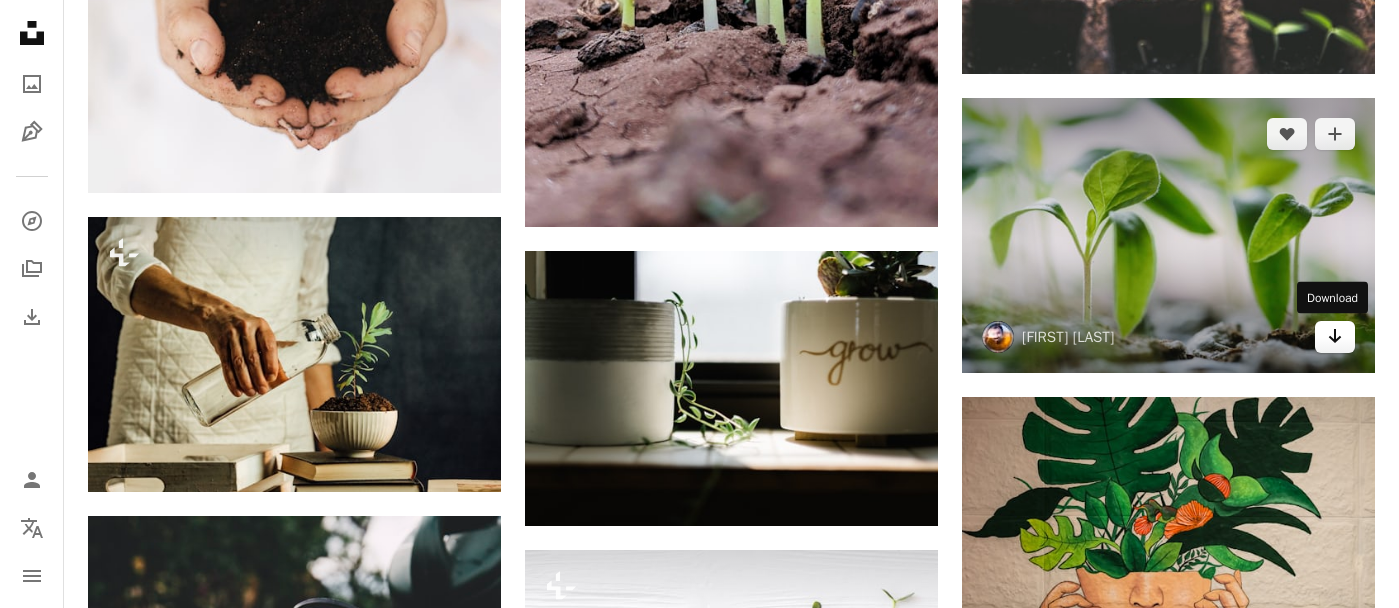 click on "Arrow pointing down" 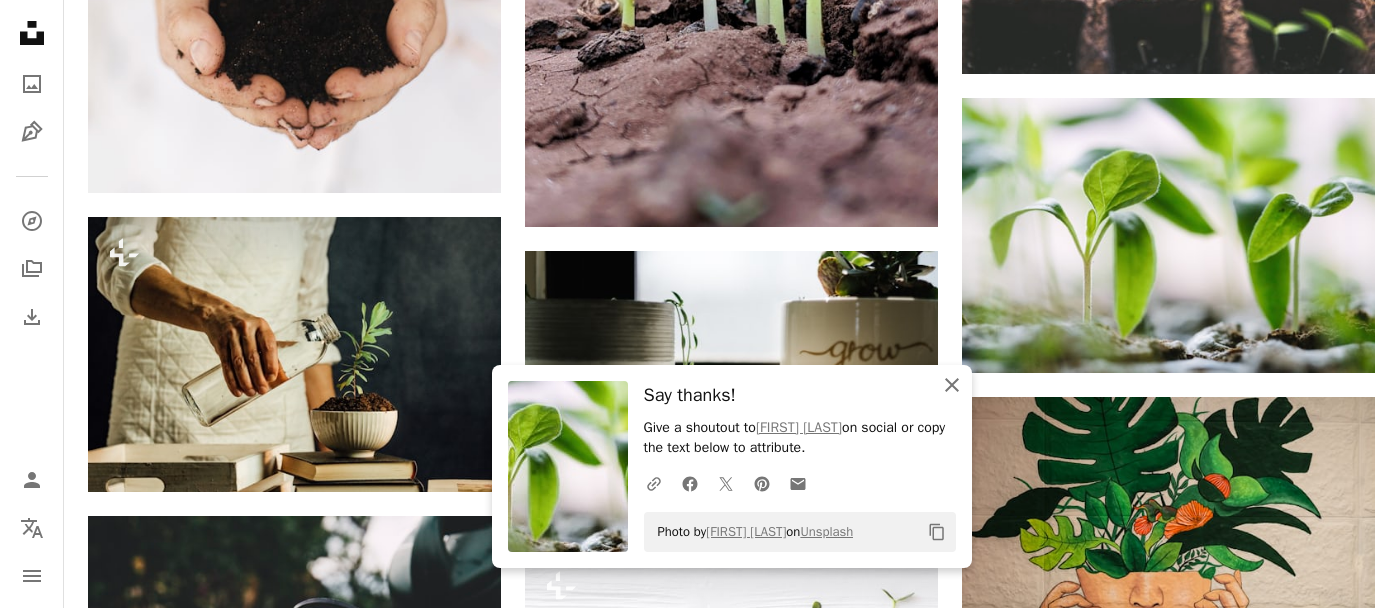 click on "An X shape" 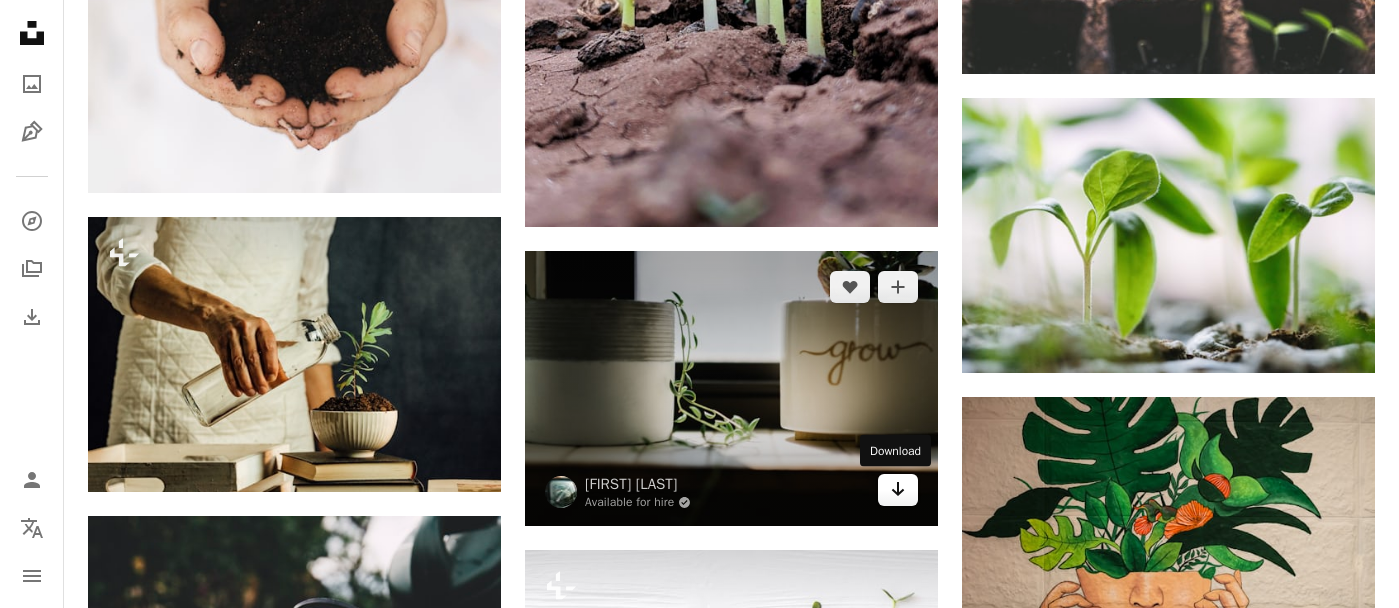 click on "Arrow pointing down" at bounding box center [898, 490] 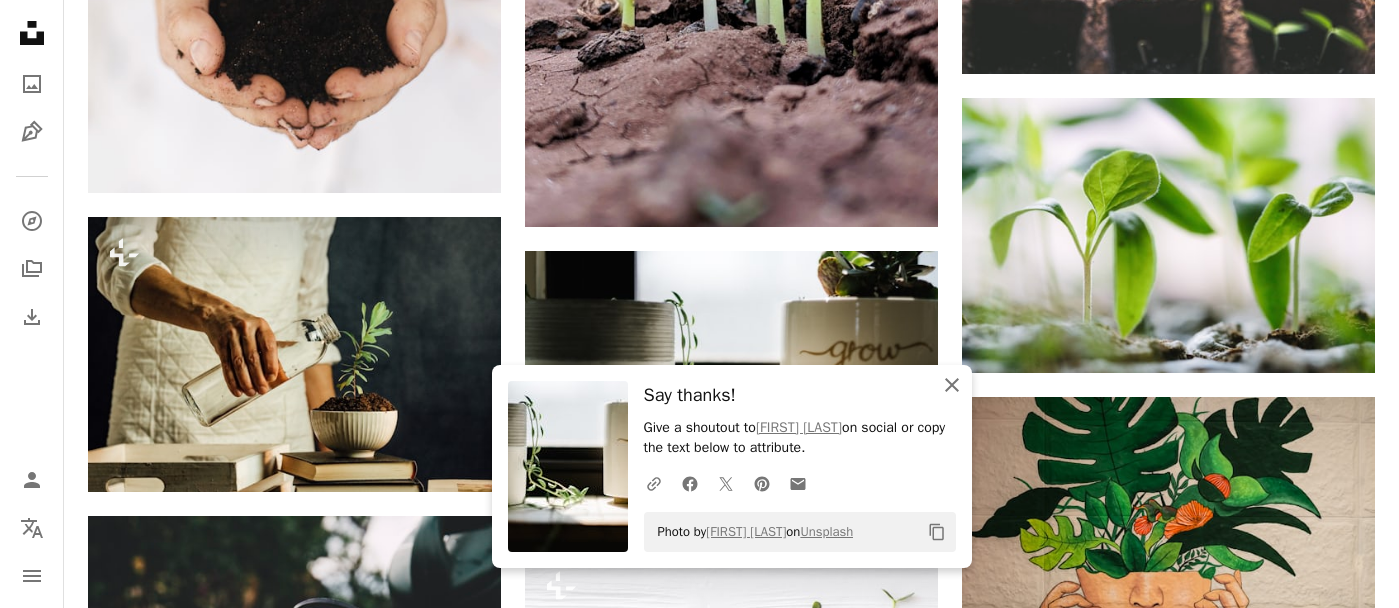 click on "An X shape" 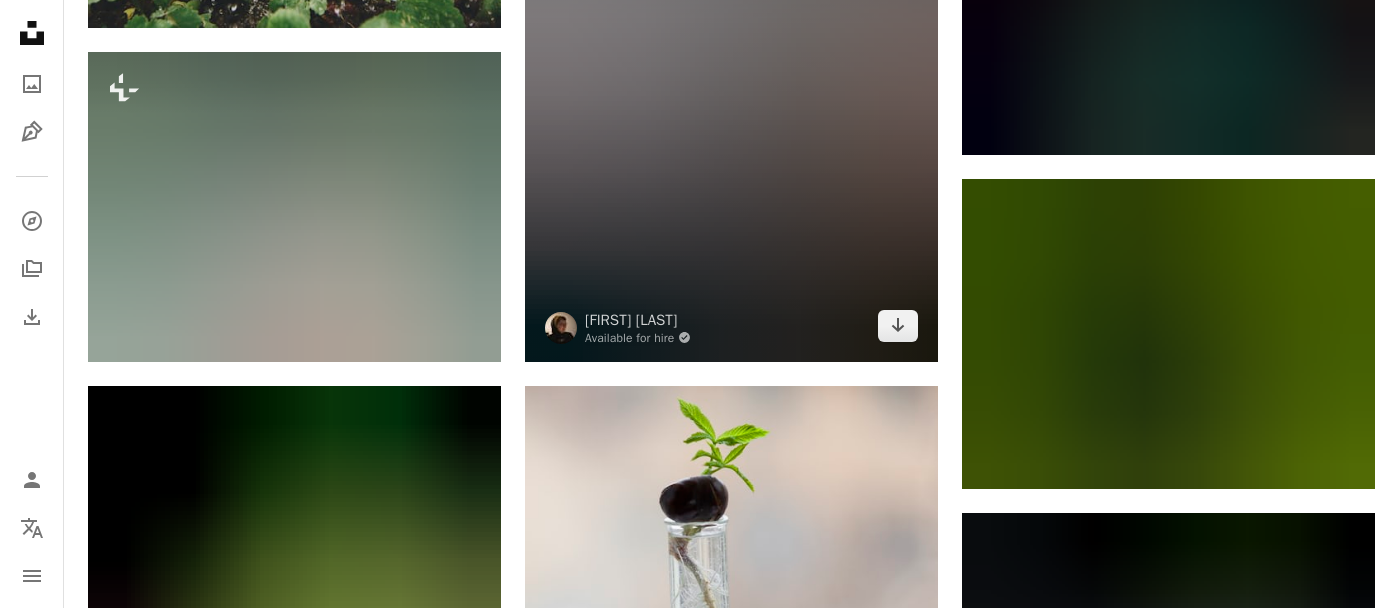 scroll, scrollTop: 2371, scrollLeft: 0, axis: vertical 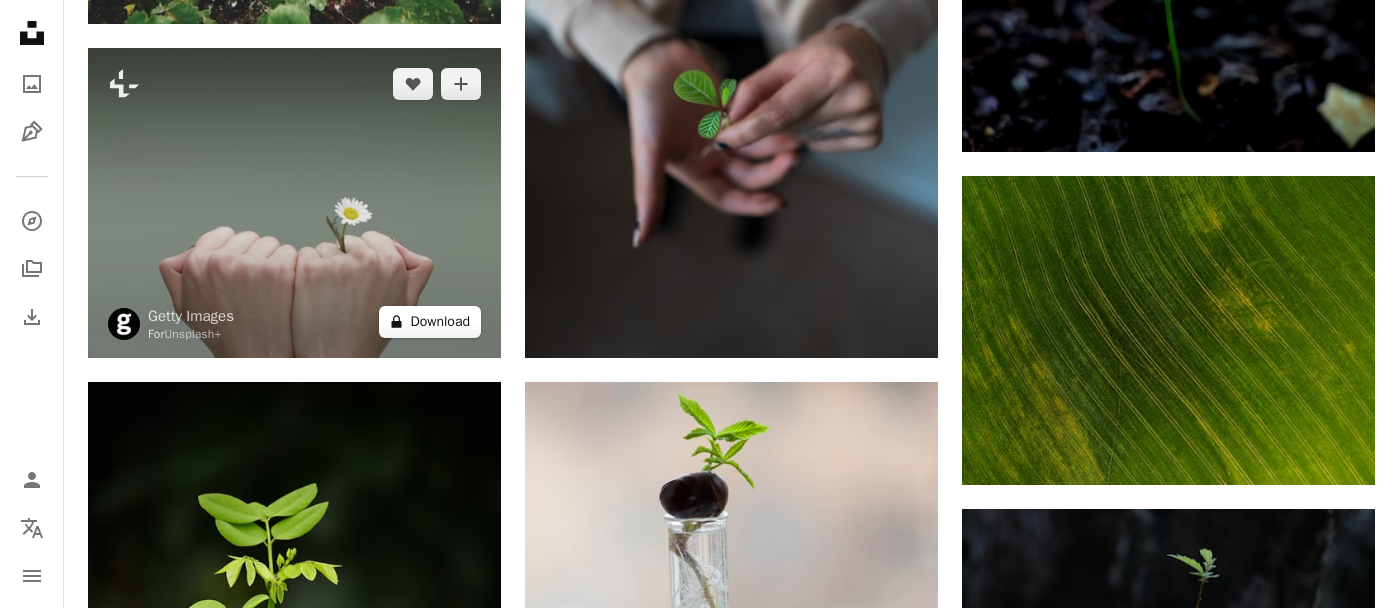 click on "A lock Download" at bounding box center [430, 322] 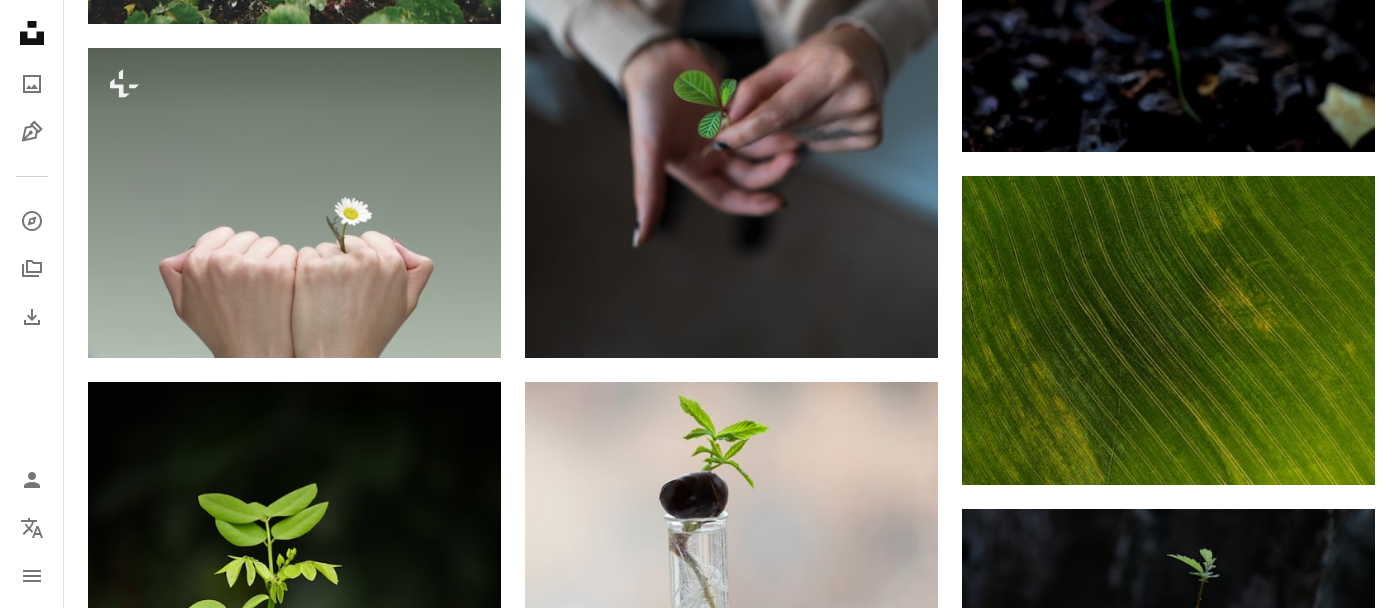 click on "An X shape Premium, ready to use images. Get unlimited access. A plus sign Members-only content added monthly A plus sign Unlimited royalty-free downloads A plus sign Illustrations  New A plus sign Enhanced legal protections yearly 62%  off monthly $16   $6 USD per month * Get  Unsplash+ * When paid annually, billed upfront  $72 Taxes where applicable. Renews automatically. Cancel anytime." at bounding box center [699, 2305] 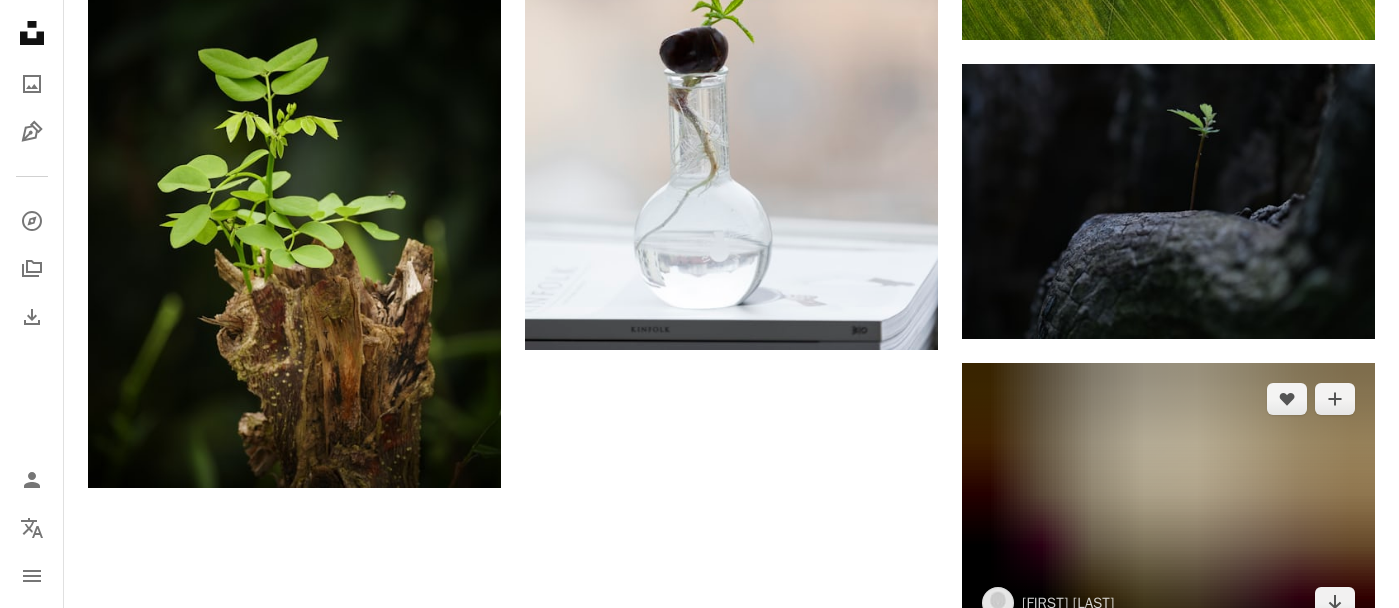 scroll, scrollTop: 2838, scrollLeft: 0, axis: vertical 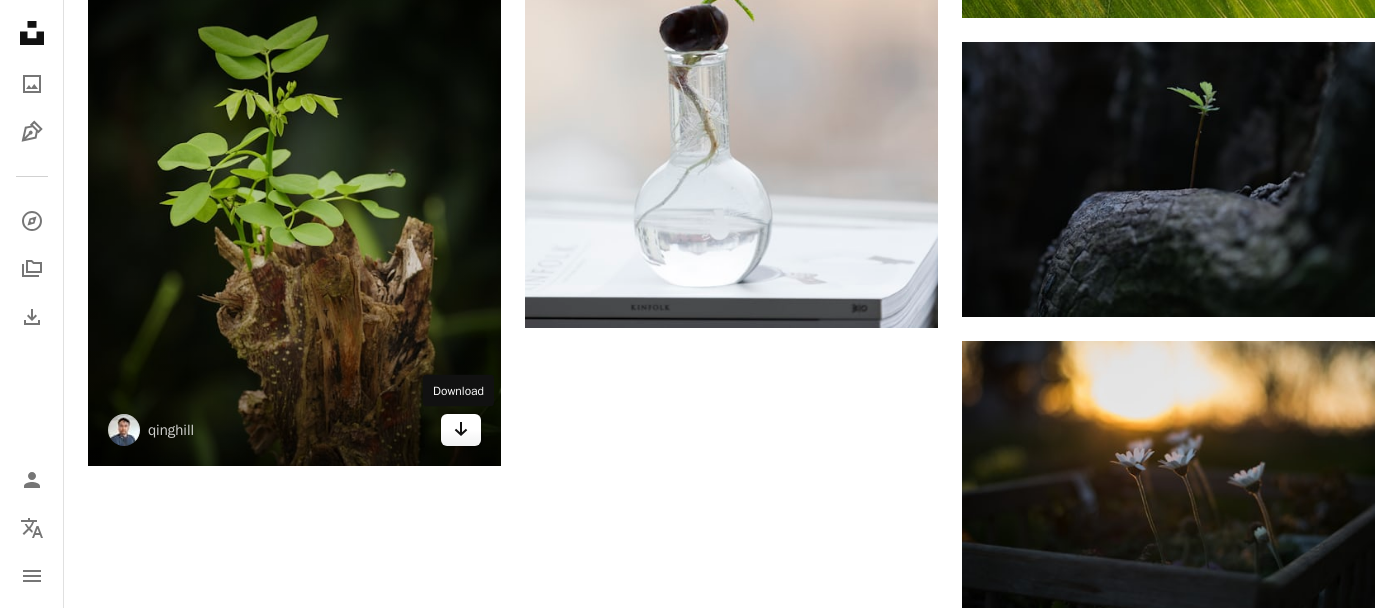click on "Arrow pointing down" 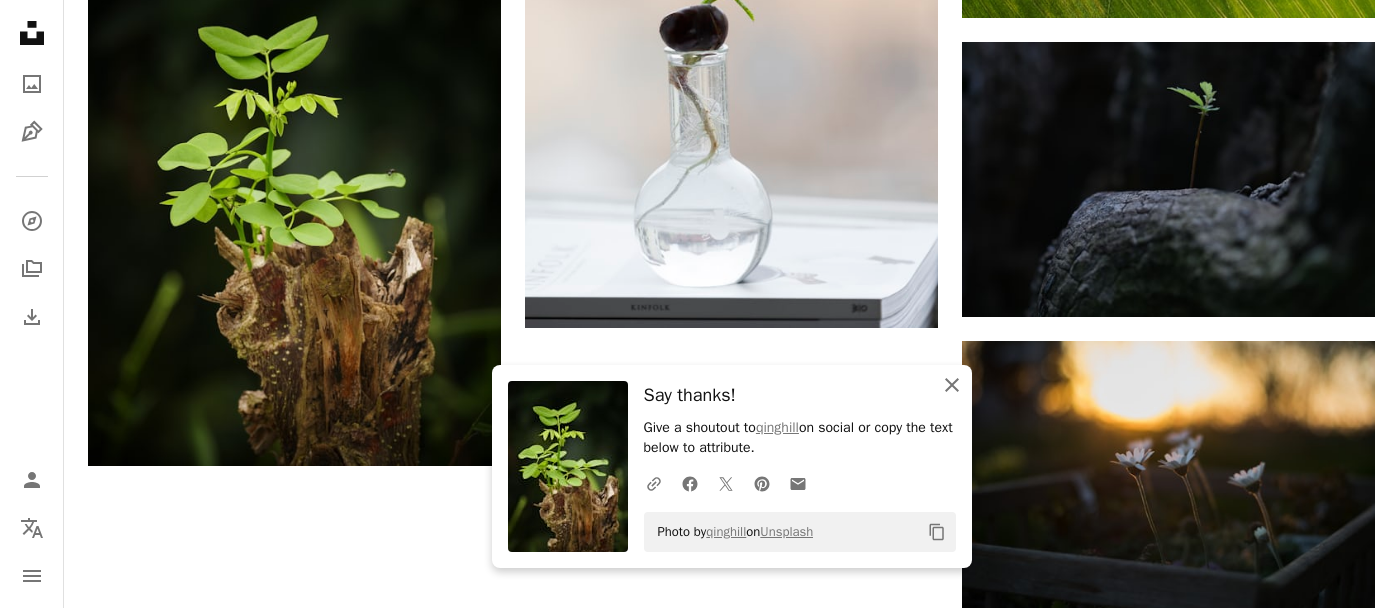click on "An X shape" 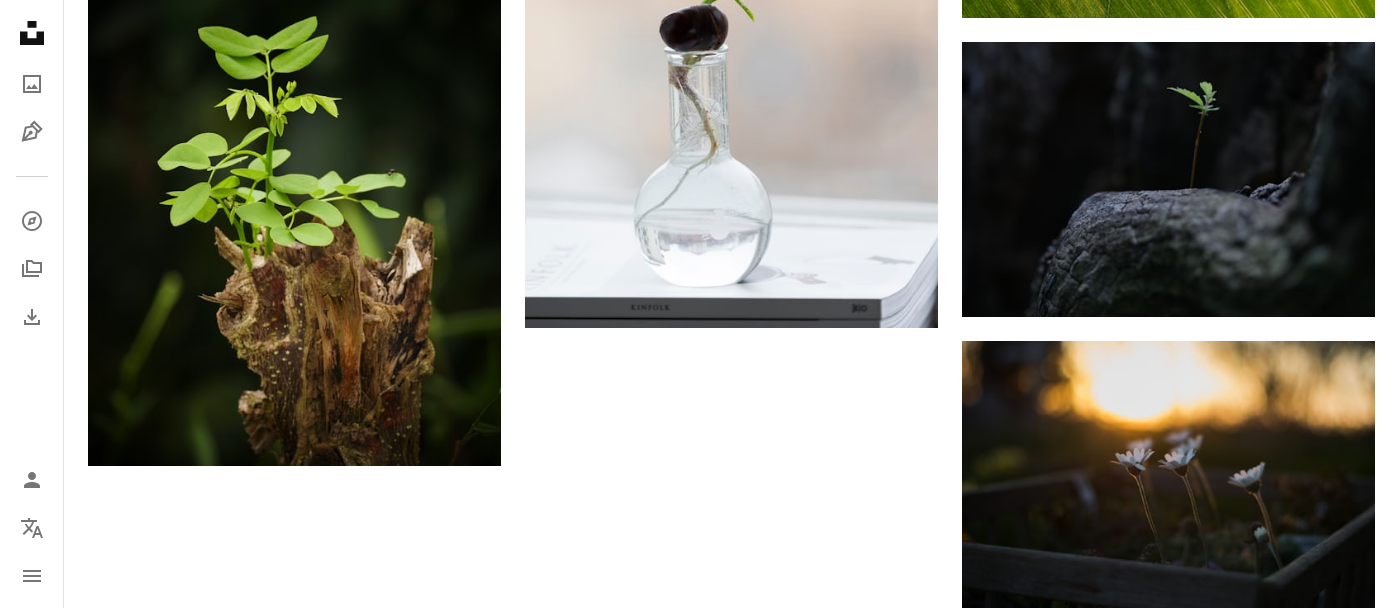 click on "[FIRST] [LAST]" at bounding box center (1168, -862) 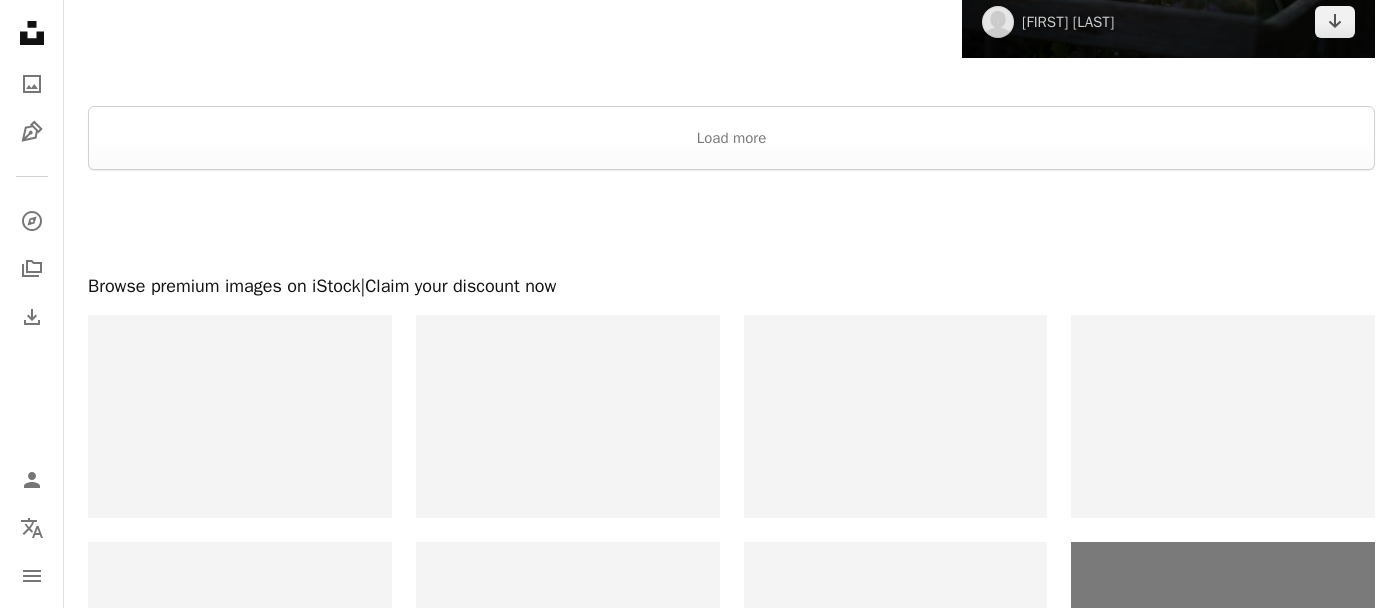 scroll, scrollTop: 3400, scrollLeft: 0, axis: vertical 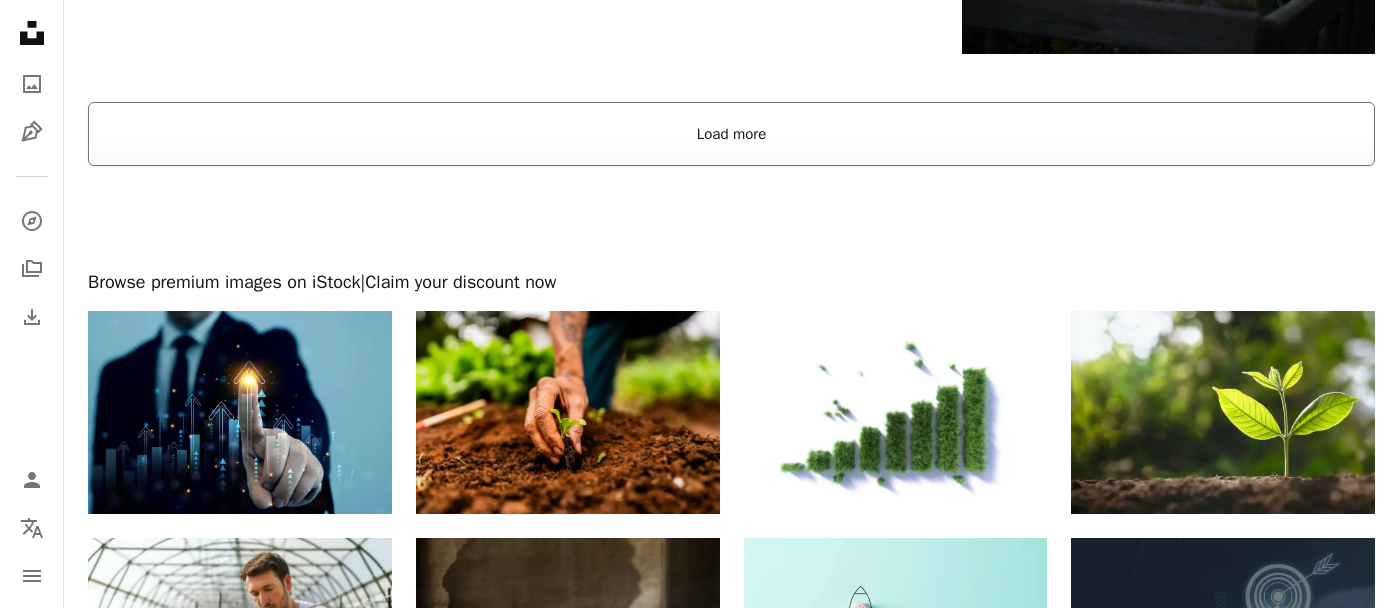 click on "Load more" at bounding box center [731, 134] 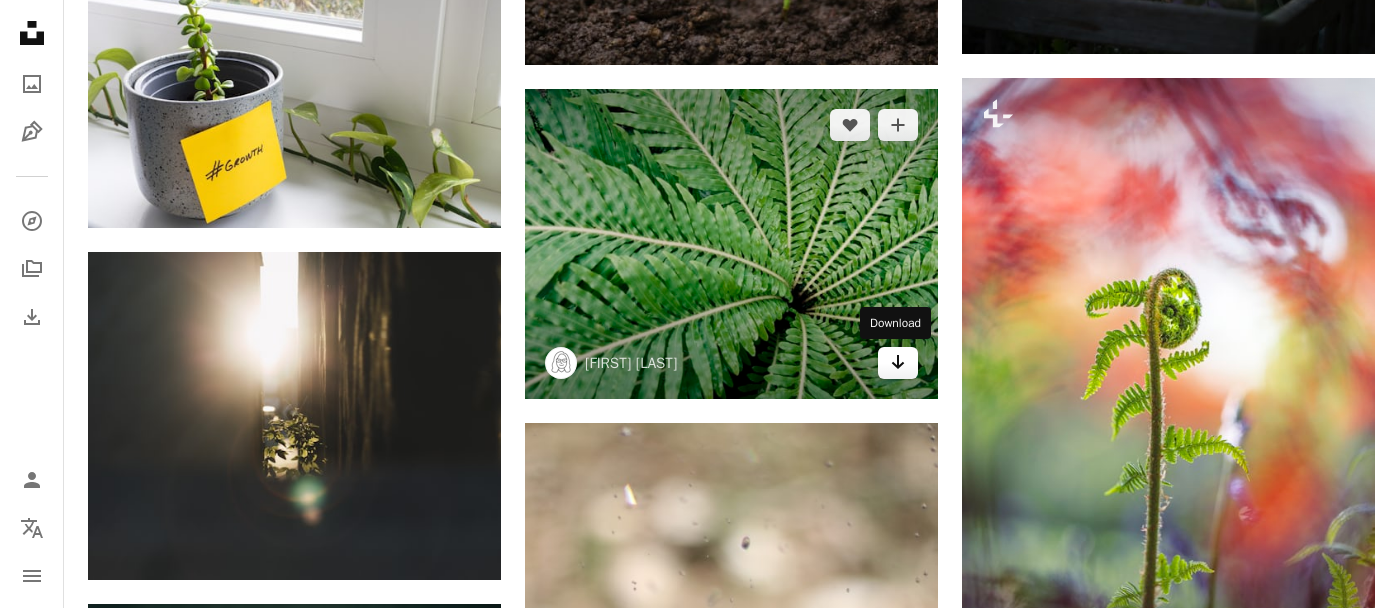 click 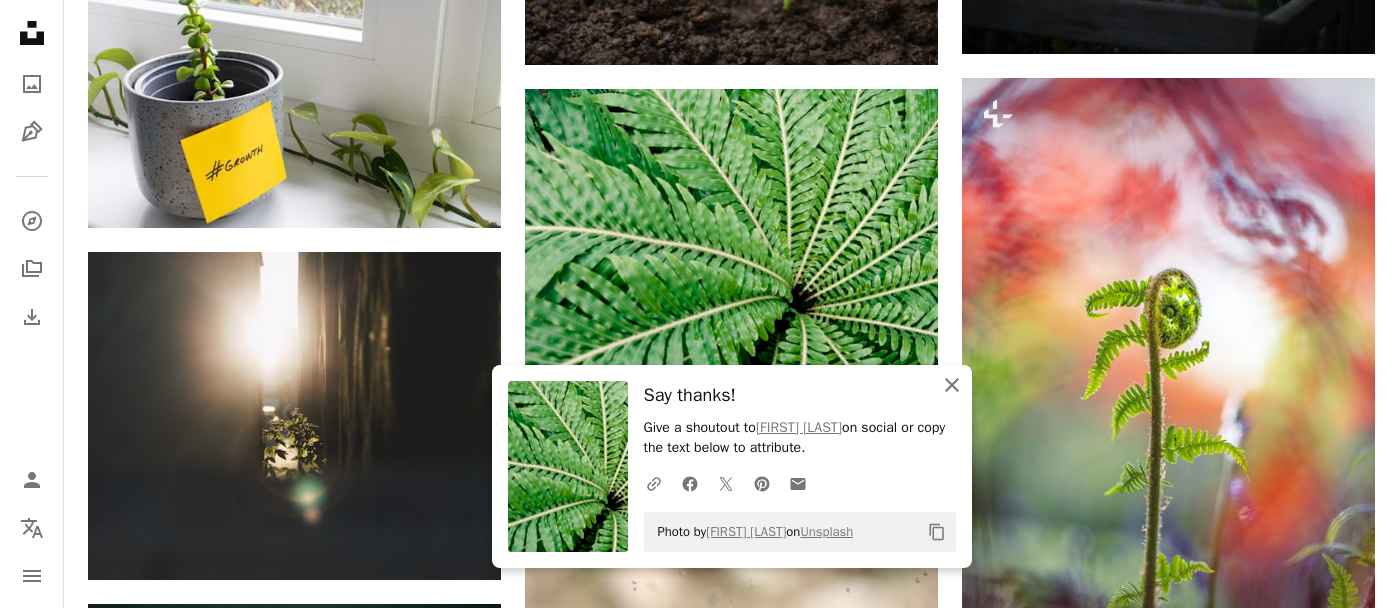 click on "An X shape" 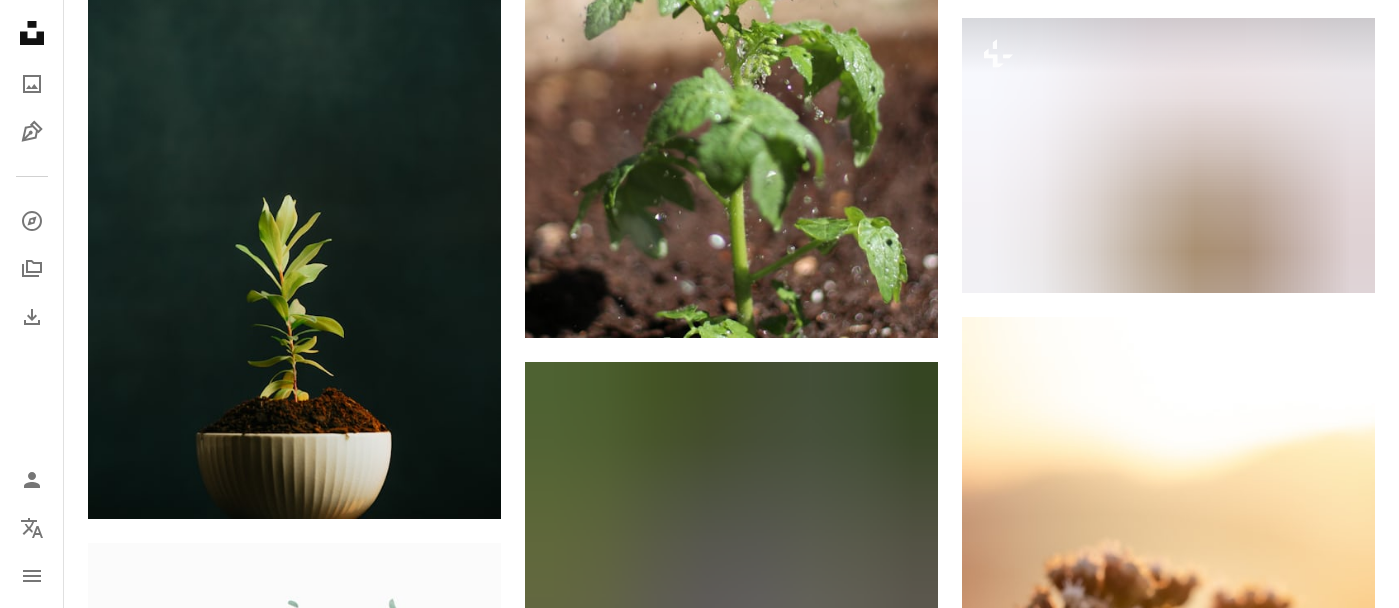 scroll, scrollTop: 4110, scrollLeft: 0, axis: vertical 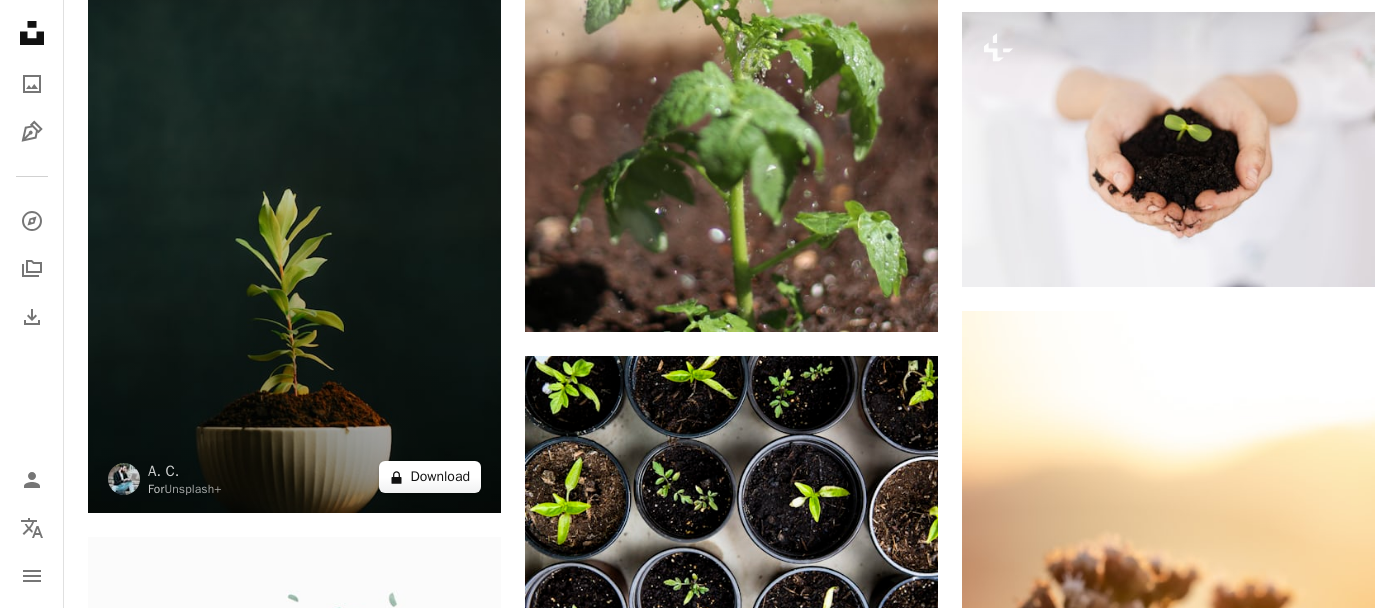 click on "A lock Download" at bounding box center (430, 477) 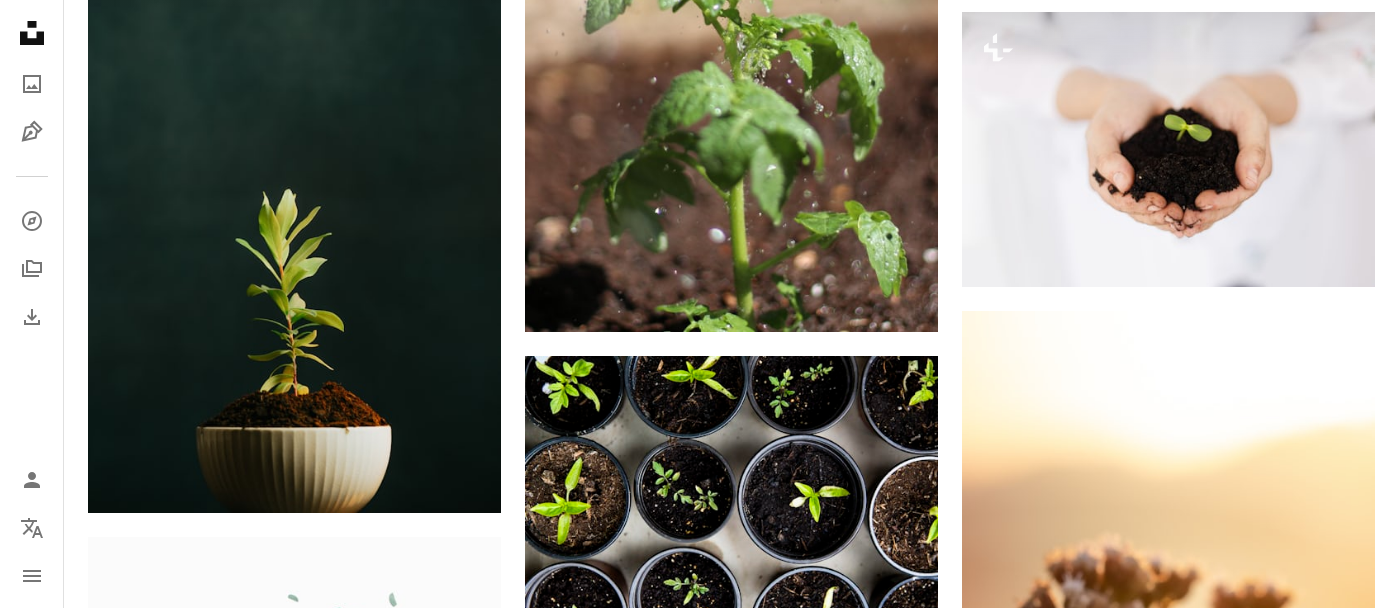 click on "An X shape Premium, ready to use images. Get unlimited access. A plus sign Members-only content added monthly A plus sign Unlimited royalty-free downloads A plus sign Illustrations  New A plus sign Enhanced legal protections yearly 62%  off monthly $16   $6 USD per month * Get  Unsplash+ * When paid annually, billed upfront  $72 Taxes where applicable. Renews automatically. Cancel anytime." at bounding box center (699, 2936) 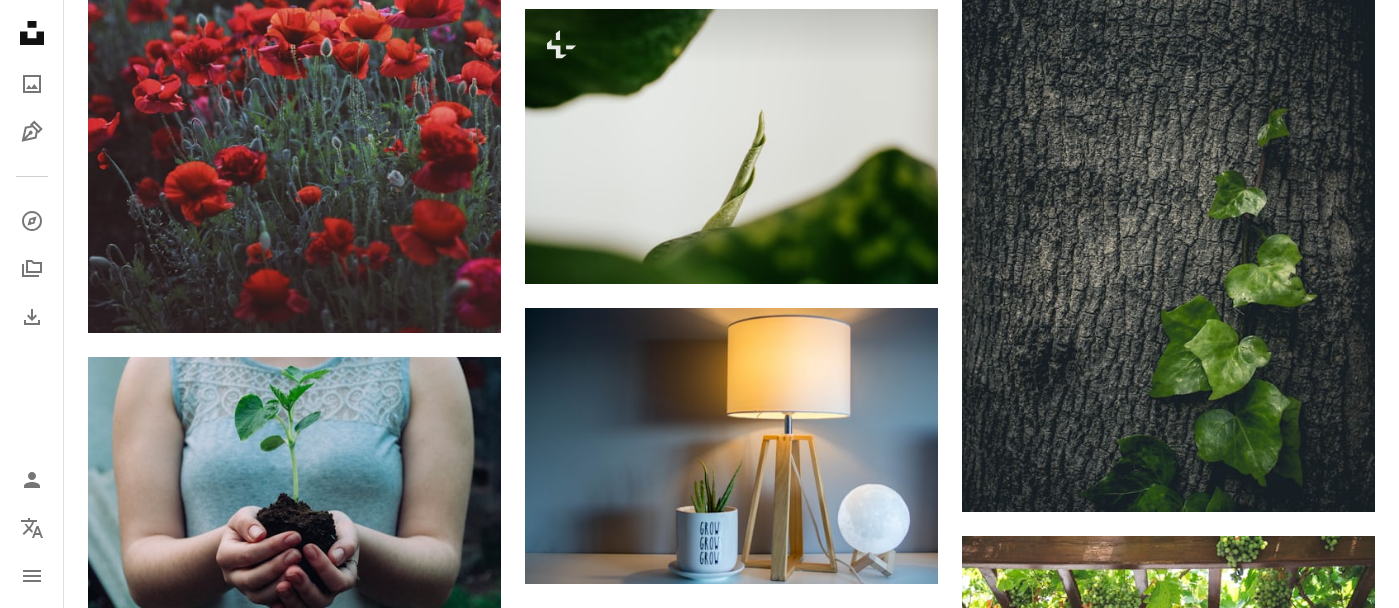 scroll, scrollTop: 5934, scrollLeft: 0, axis: vertical 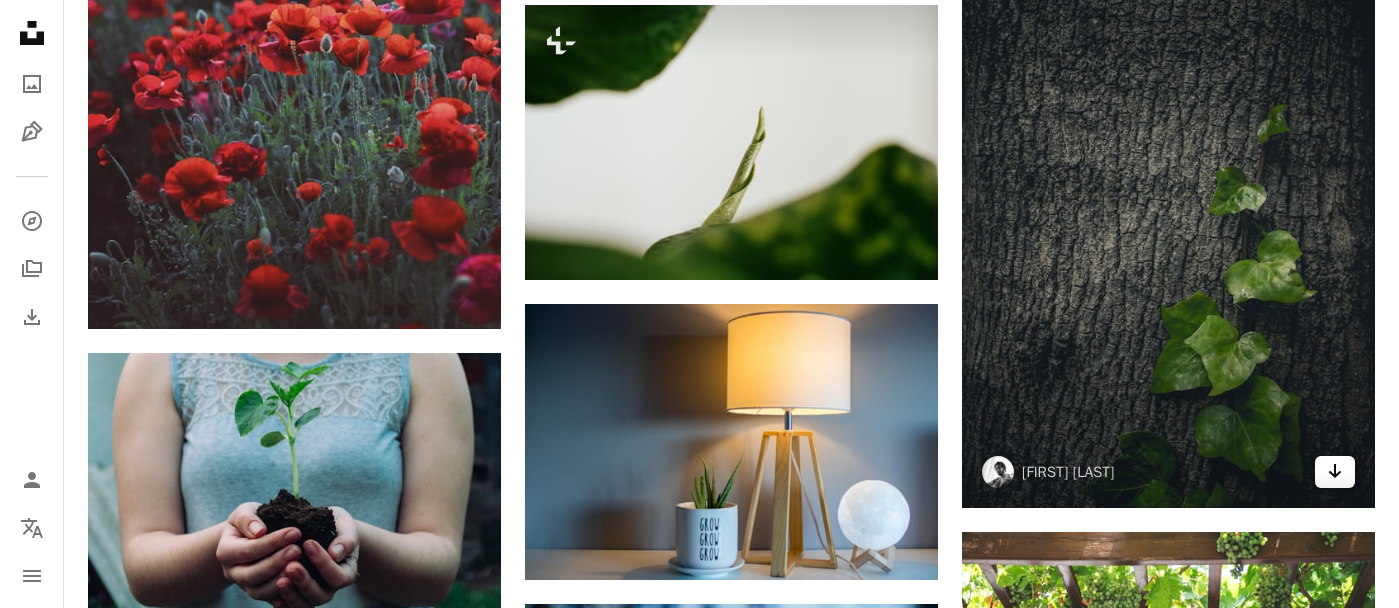 click 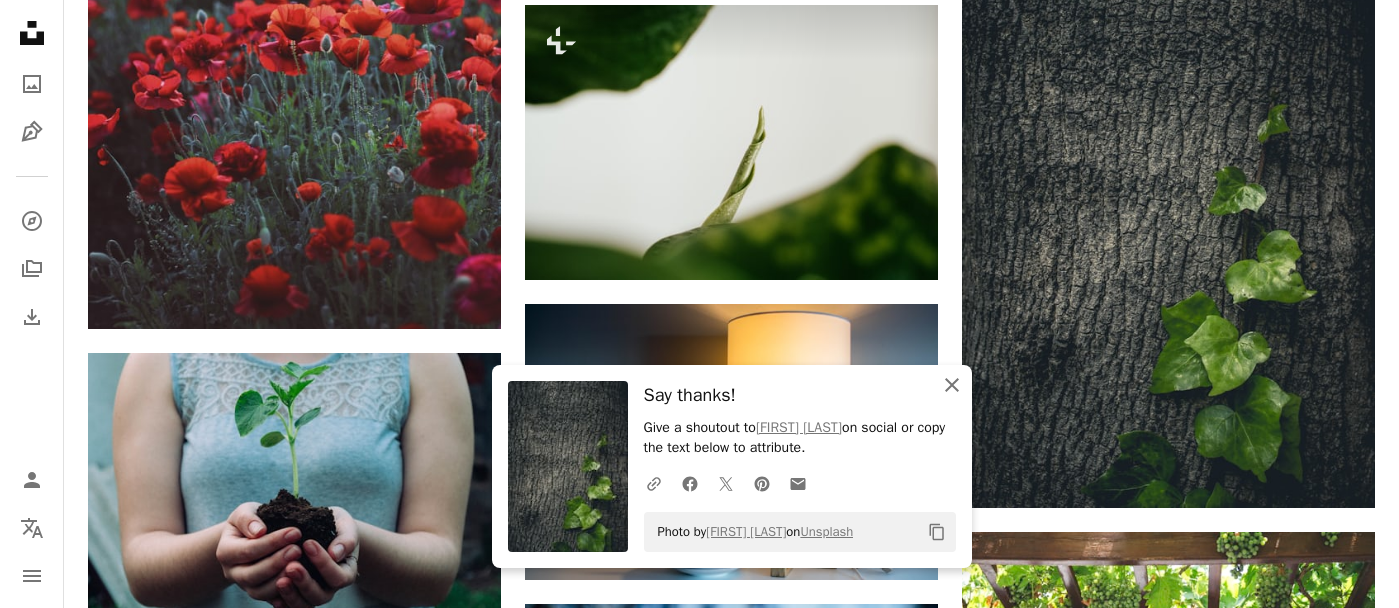 click on "An X shape" 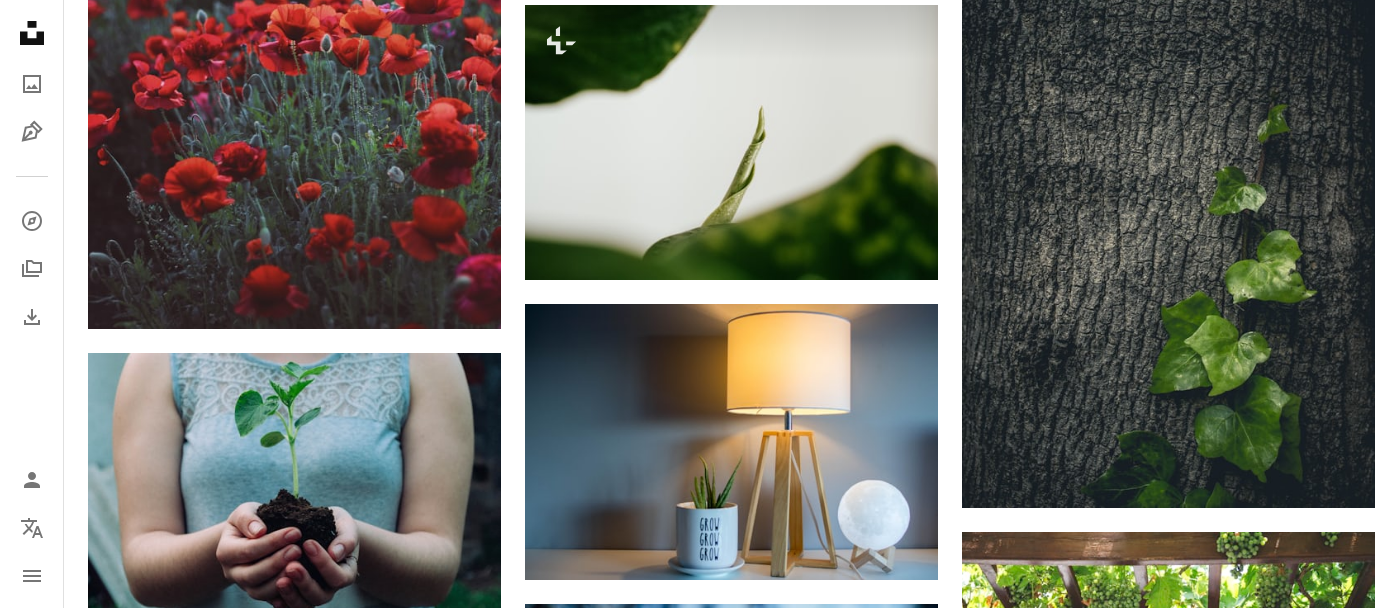 click on "A heart A plus sign [FIRST] [LAST] Available for hire A checkmark inside of a circle Arrow pointing down A heart A plus sign [FIRST] [LAST] Arrow pointing down A heart A plus sign [FIRST] [LAST] Available for hire A checkmark inside of a circle Arrow pointing down A heart A plus sign [FIRST] [LAST] Available for hire A checkmark inside of a circle Arrow pointing down A heart A plus sign [FIRST] [LAST] Arrow pointing down A heart A plus sign [FIRST] [LAST] Available for hire A checkmark inside of a circle Arrow pointing down A heart A plus sign [FIRST] [LAST] Available for hire A checkmark inside of a circle Arrow pointing down Plus sign for Unsplash+ A heart A plus sign Getty Images For Unsplash+ A lock Download A heart A heart" at bounding box center (731, -1018) 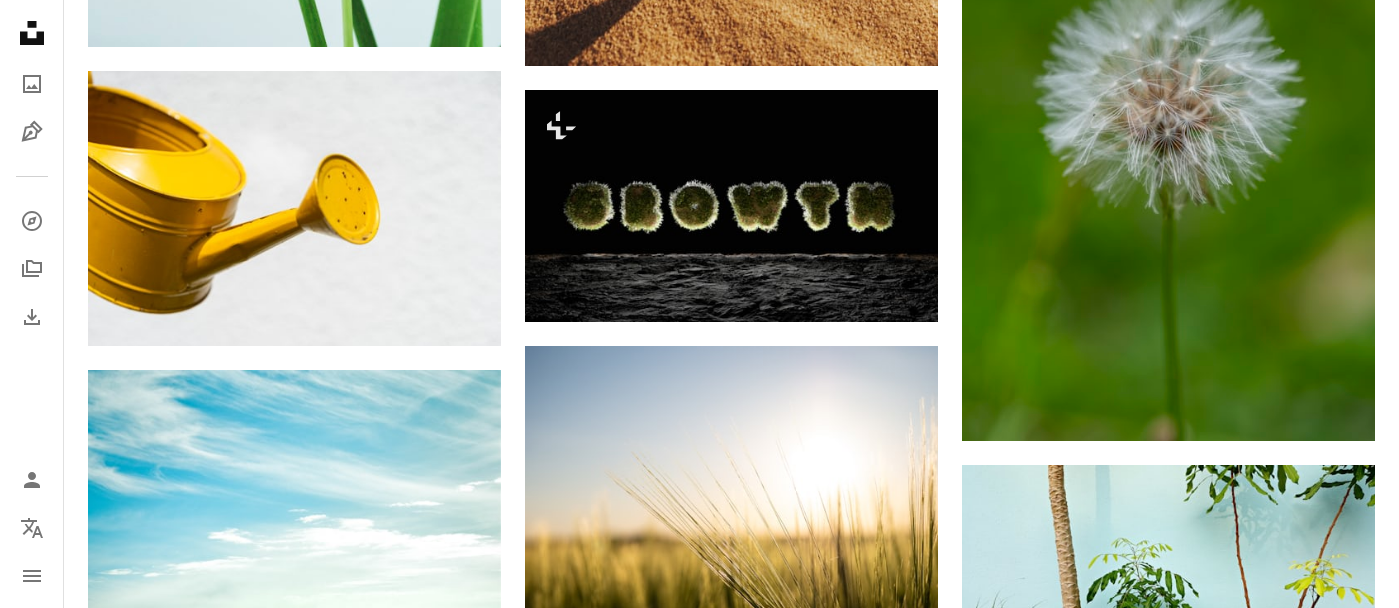 scroll, scrollTop: 7736, scrollLeft: 0, axis: vertical 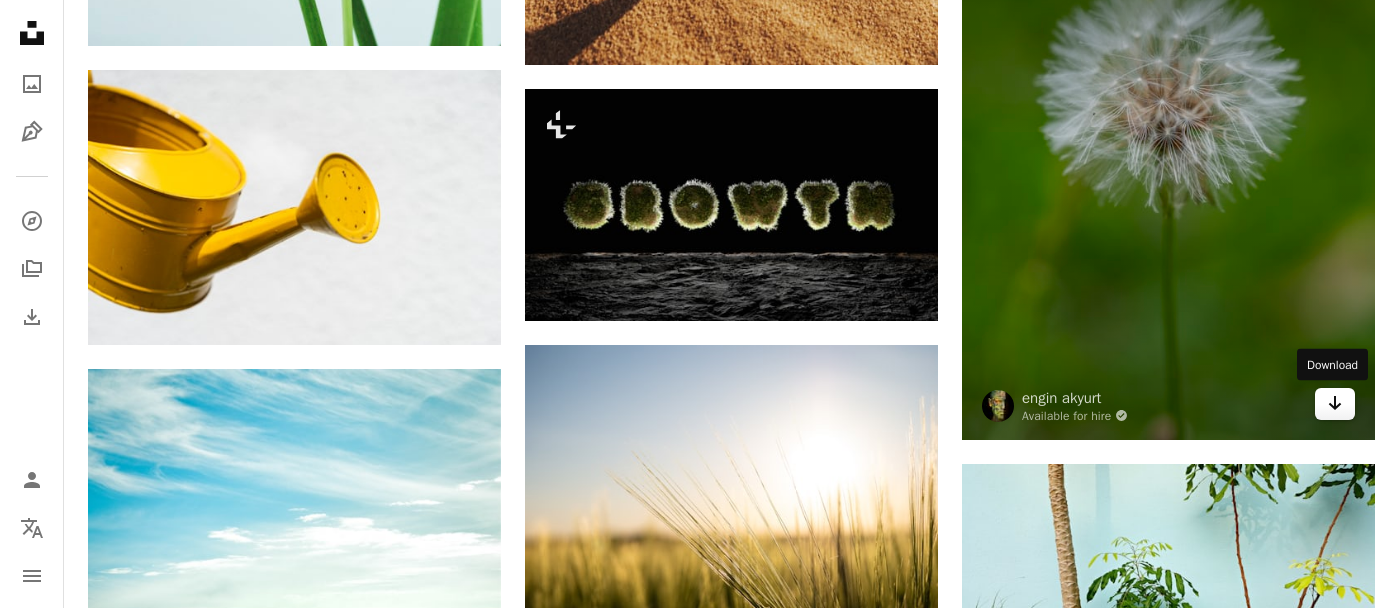 click 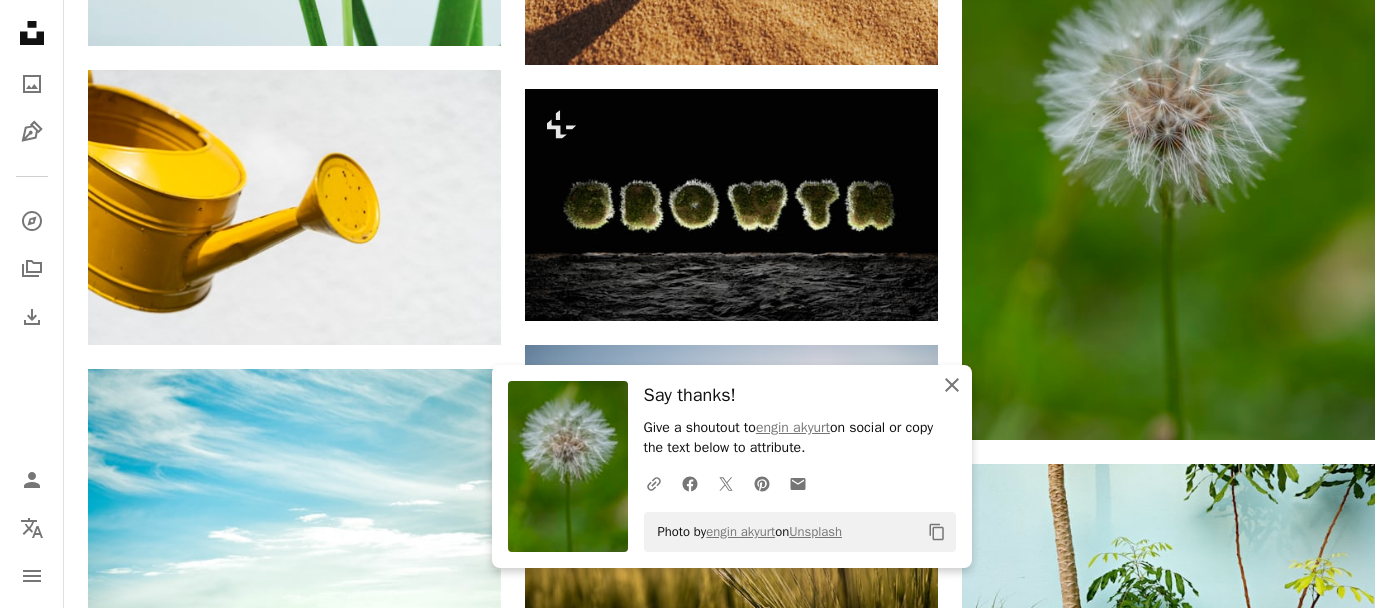 click on "An X shape" 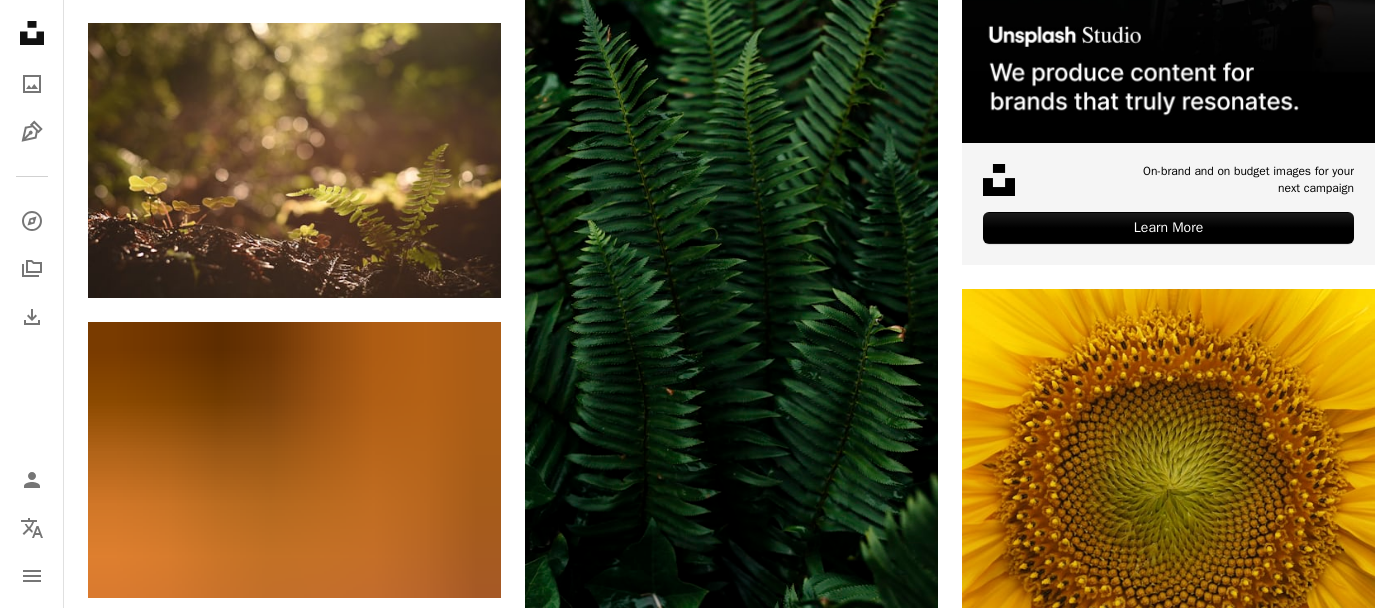 scroll, scrollTop: 8671, scrollLeft: 0, axis: vertical 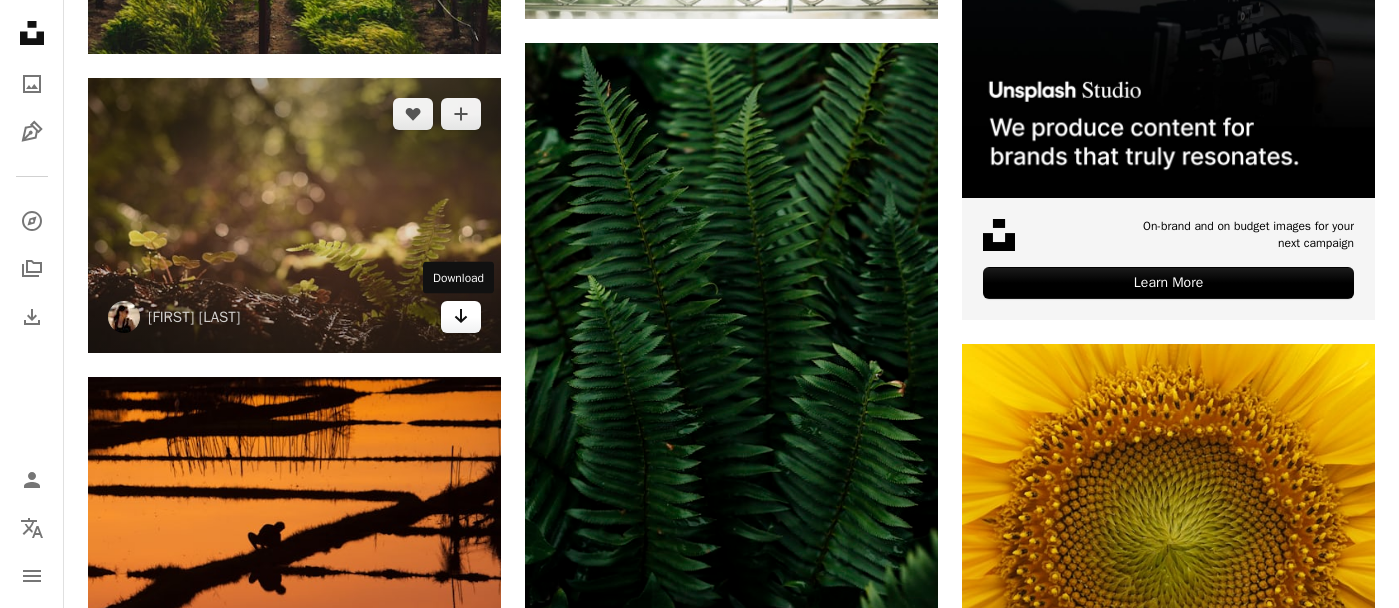 click on "Arrow pointing down" 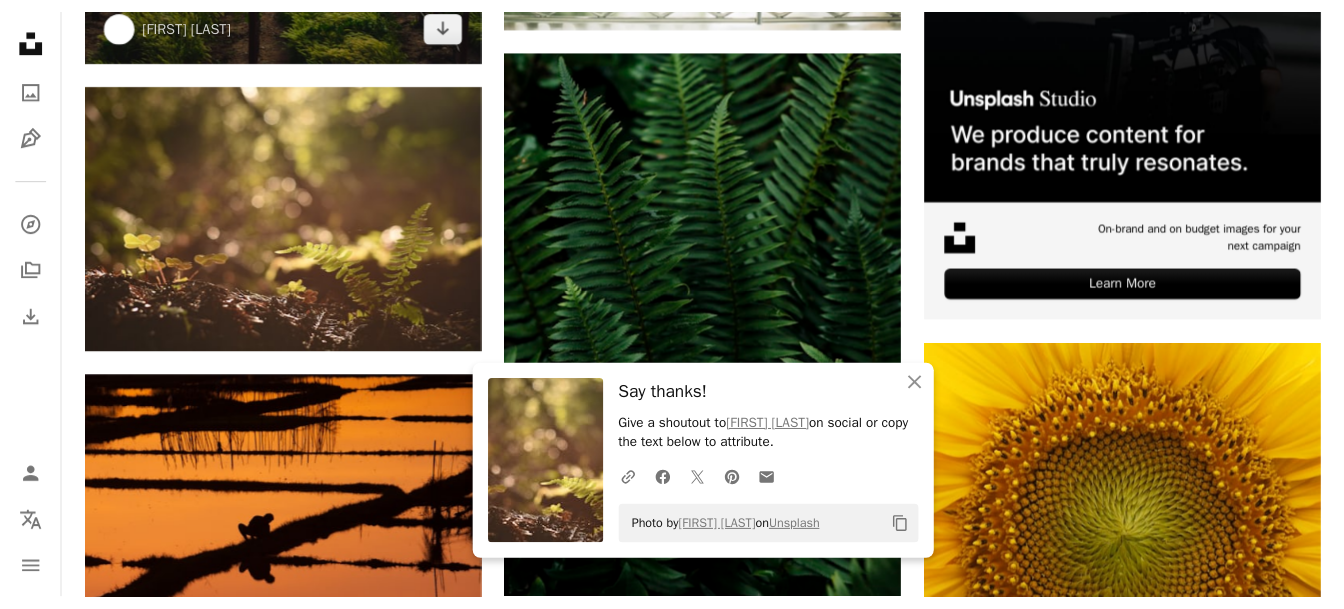 scroll, scrollTop: 8355, scrollLeft: 0, axis: vertical 